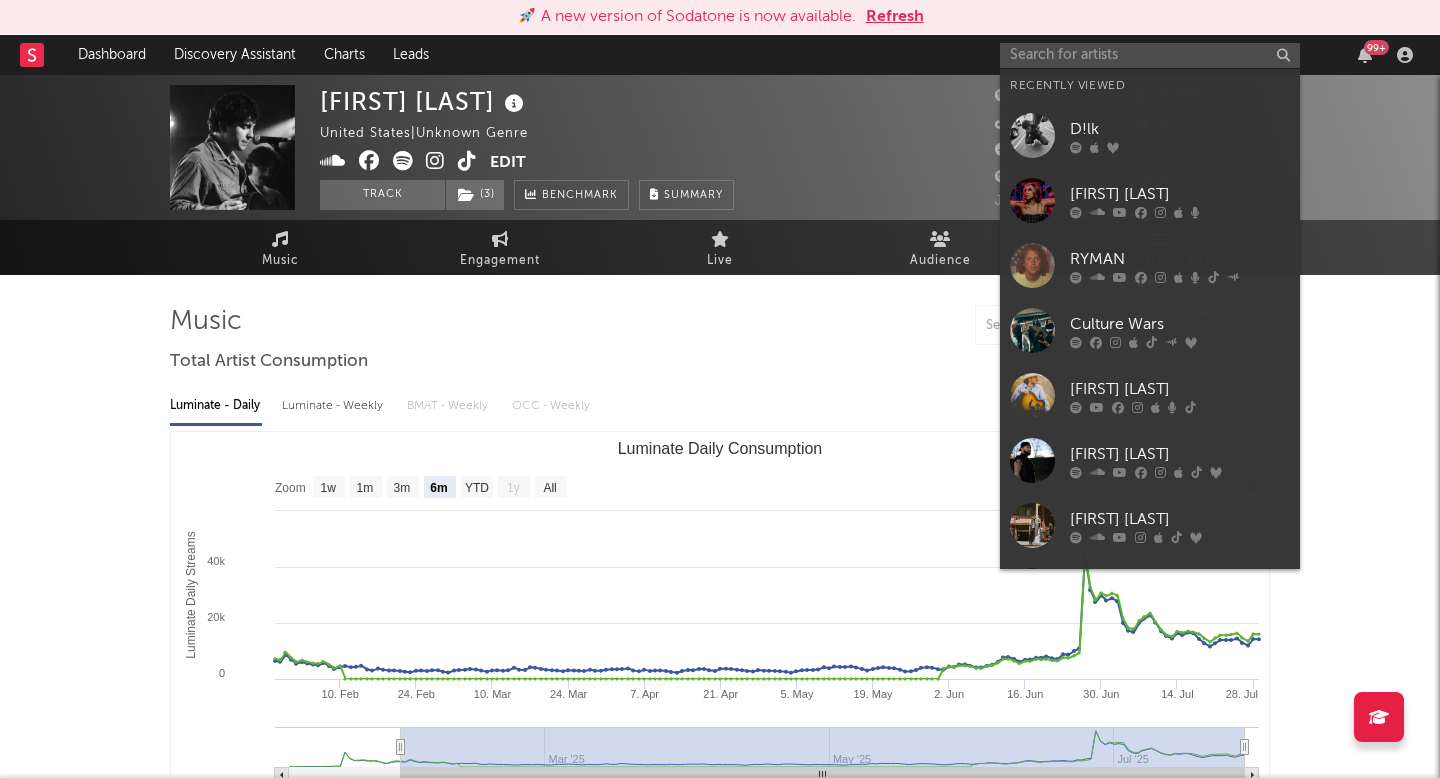 select on "6m" 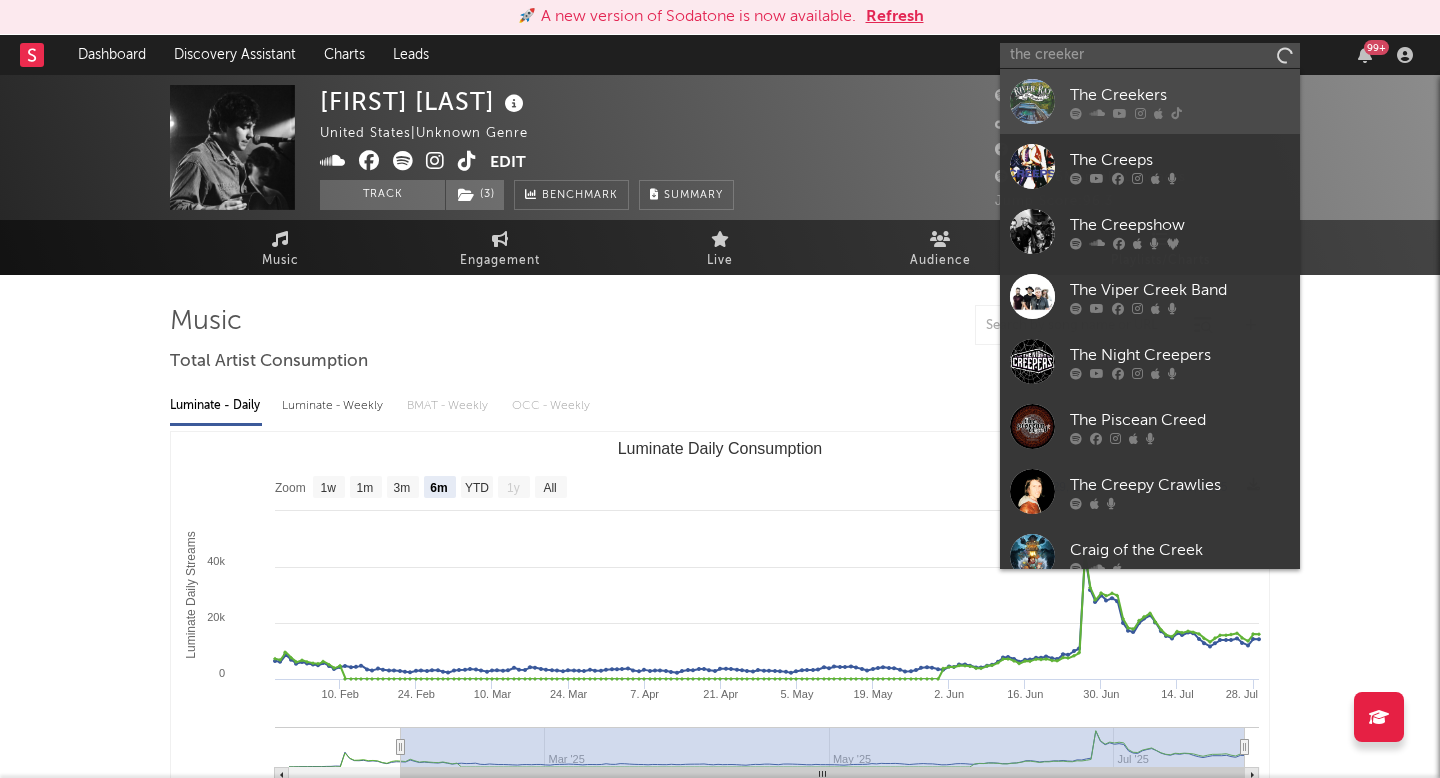 type on "the creeker" 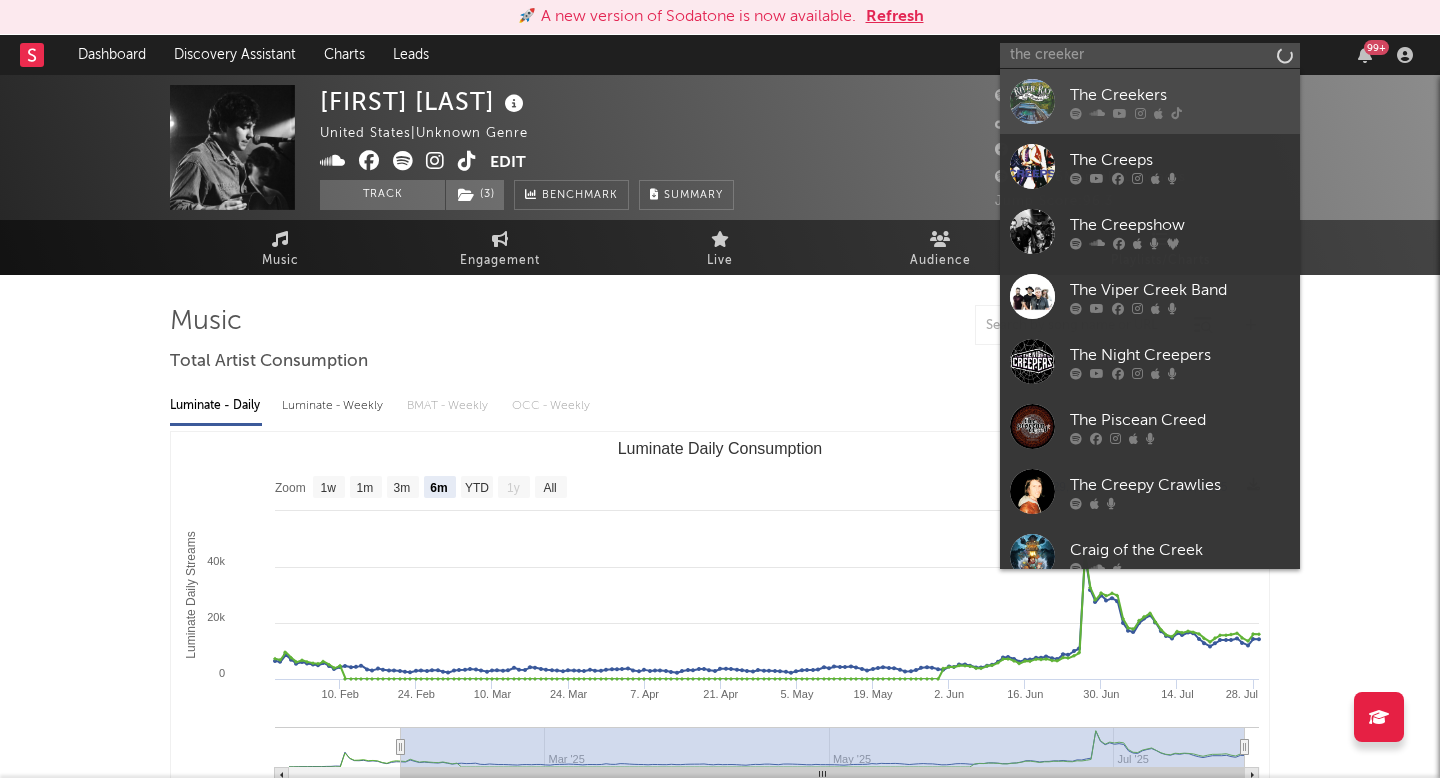 click on "The Creekers" at bounding box center [1150, 101] 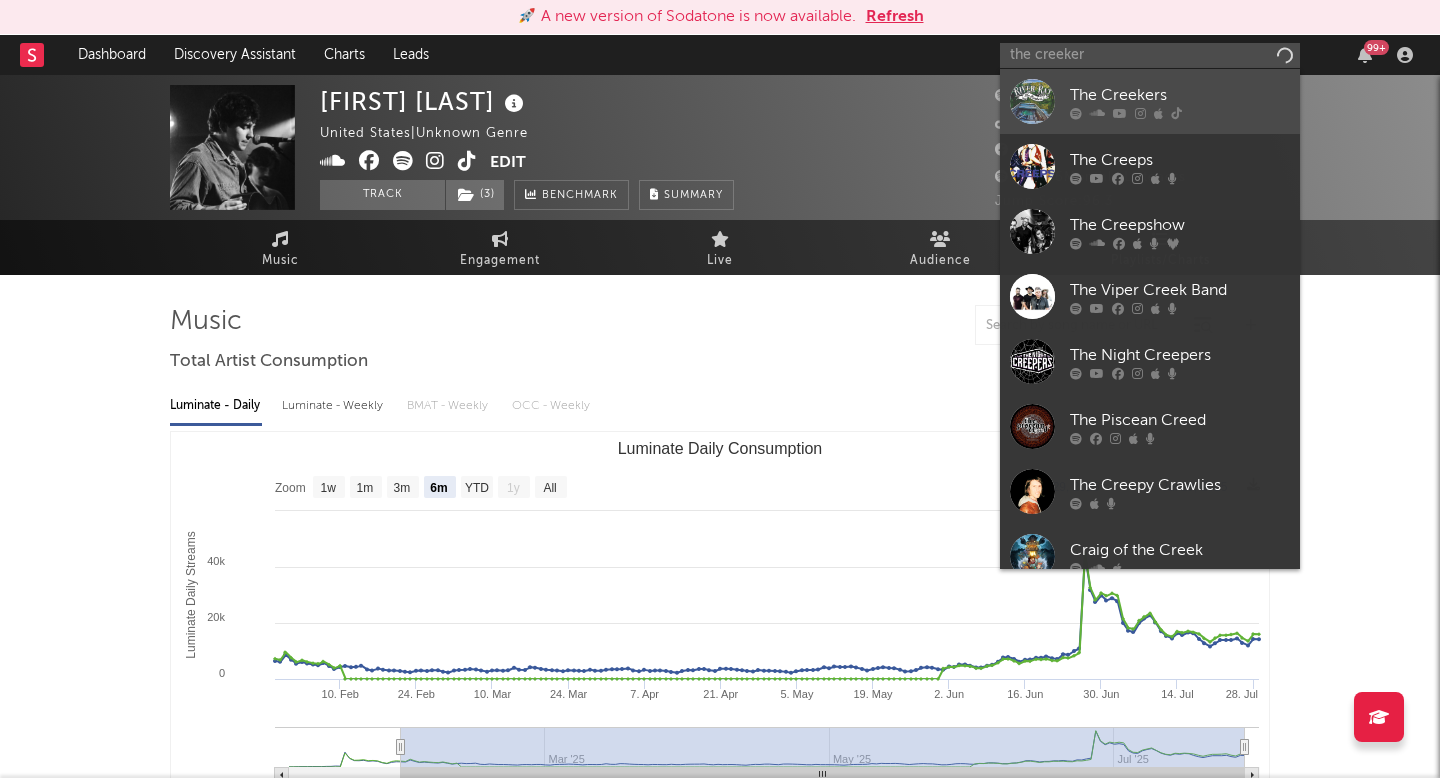 type 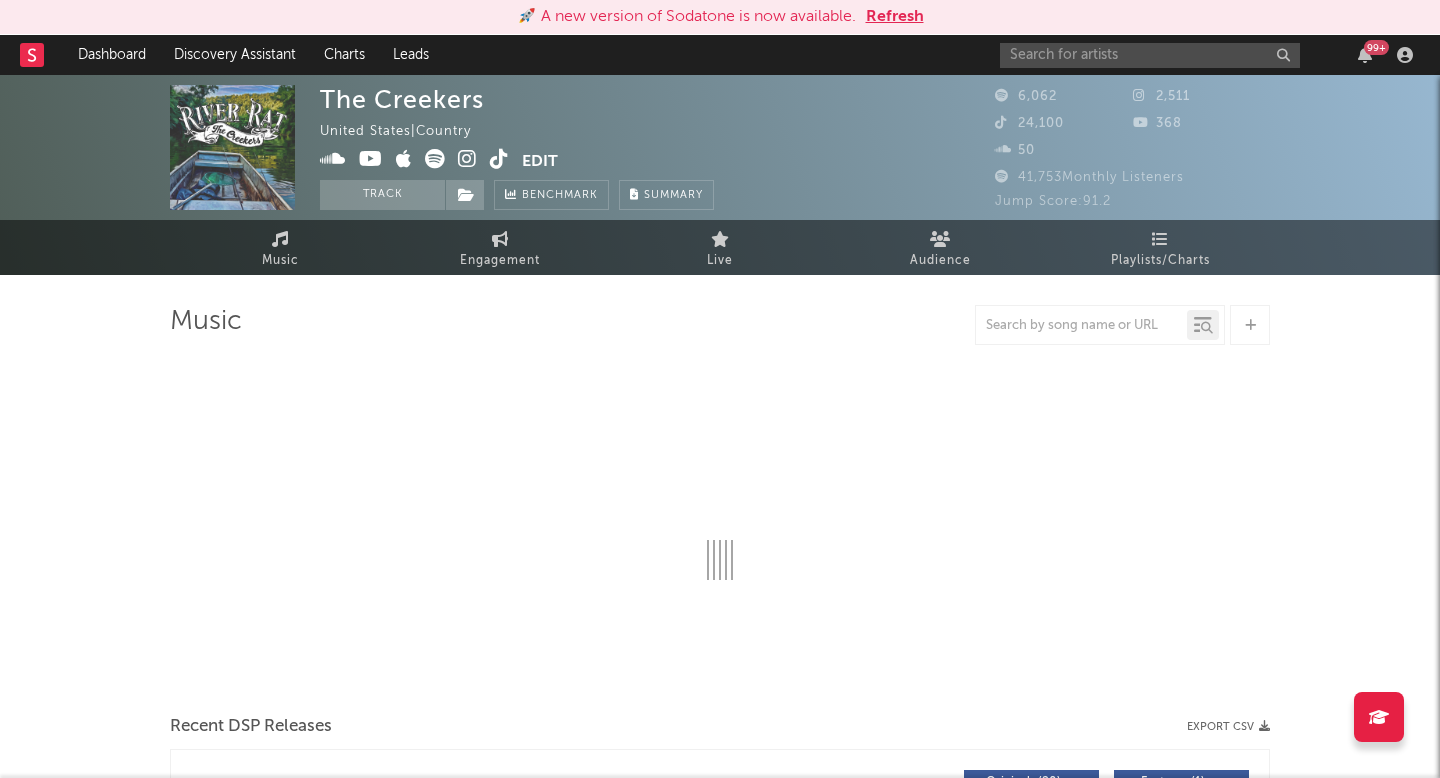 select on "1w" 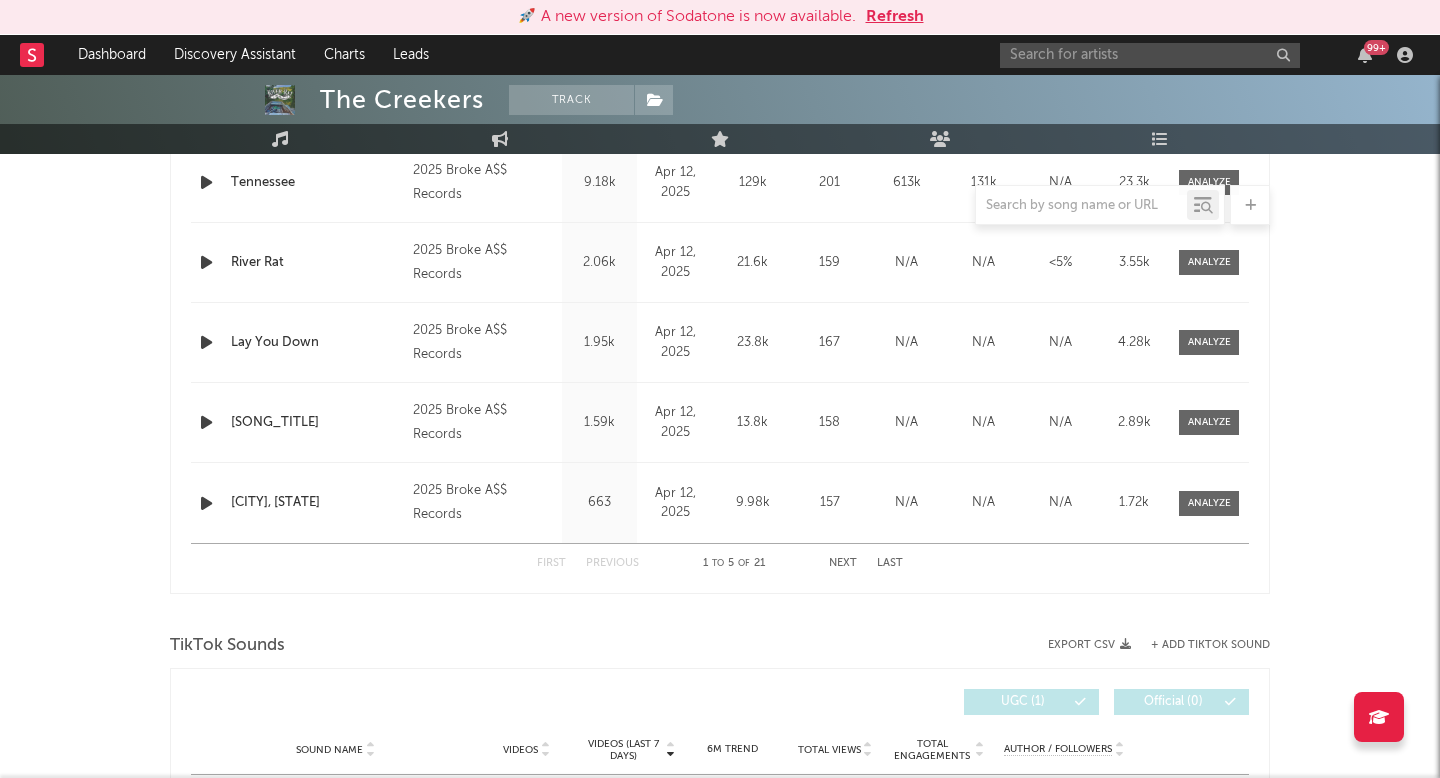 scroll, scrollTop: 0, scrollLeft: 0, axis: both 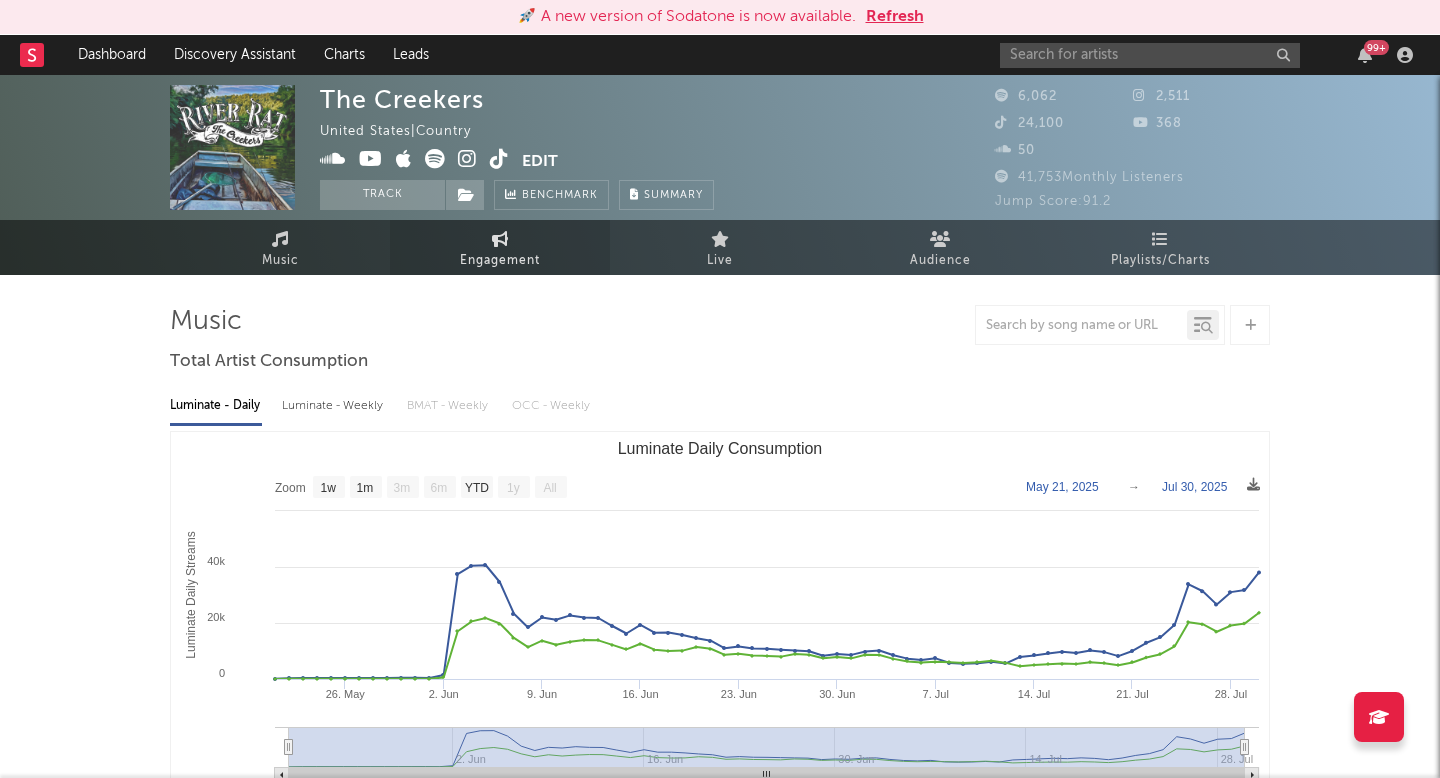 click on "Engagement" at bounding box center (500, 261) 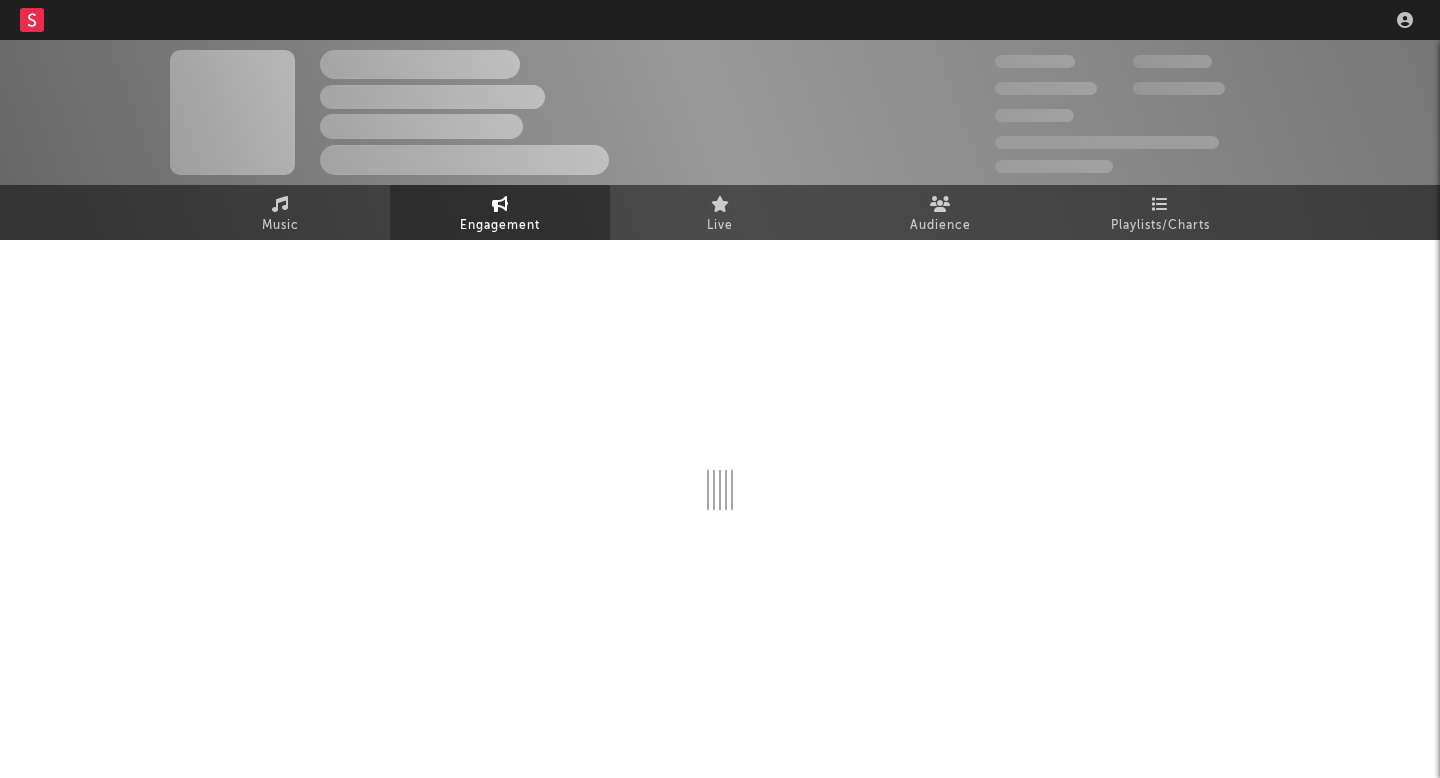 scroll, scrollTop: 0, scrollLeft: 0, axis: both 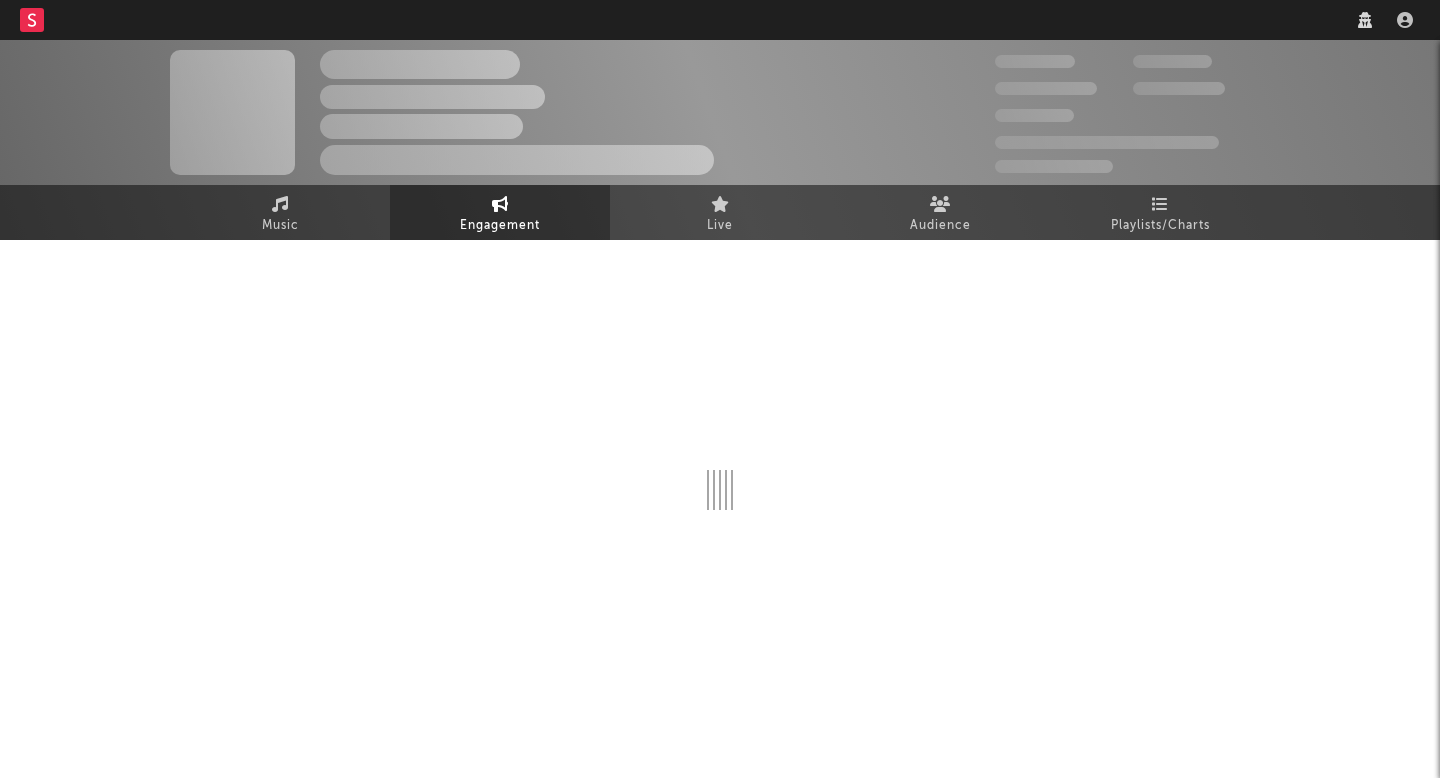 select on "1w" 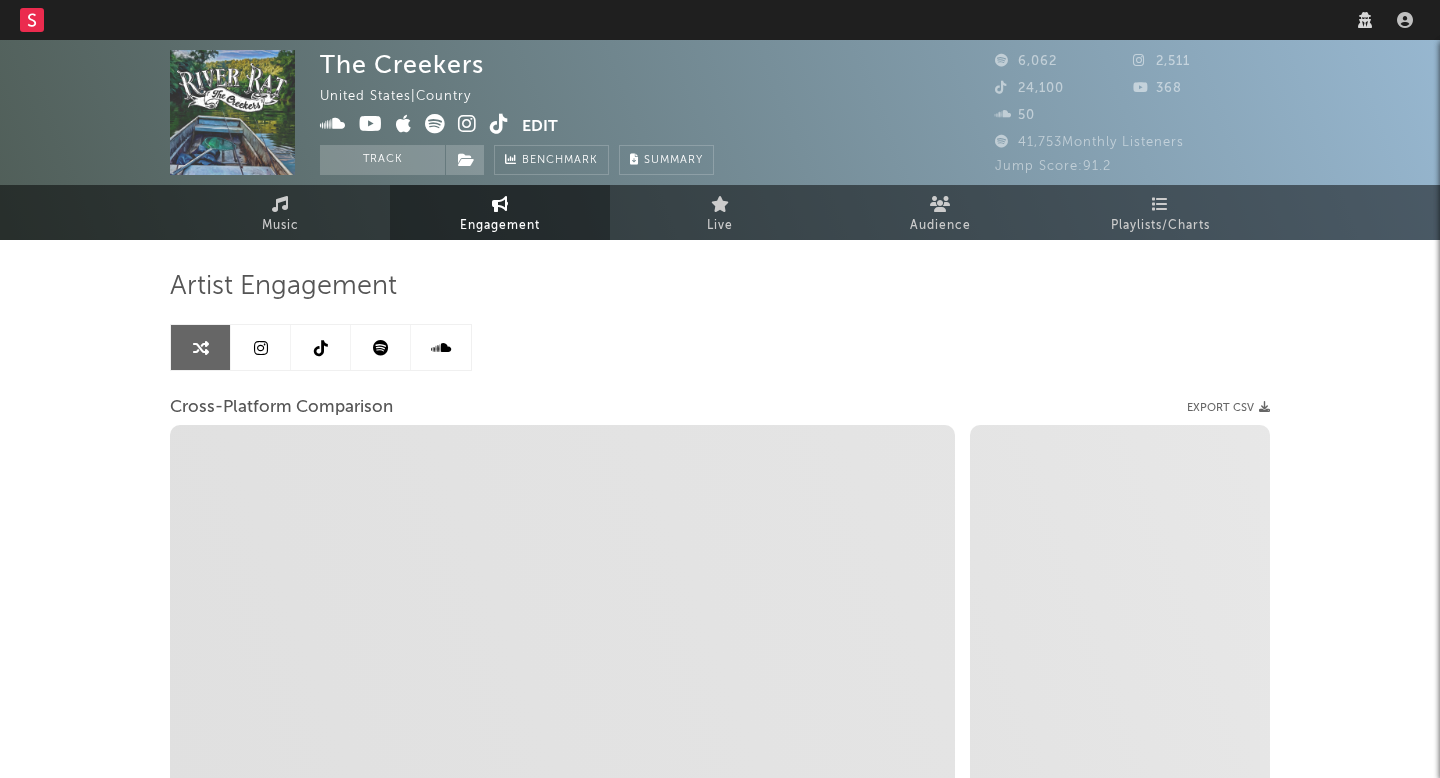 select on "1m" 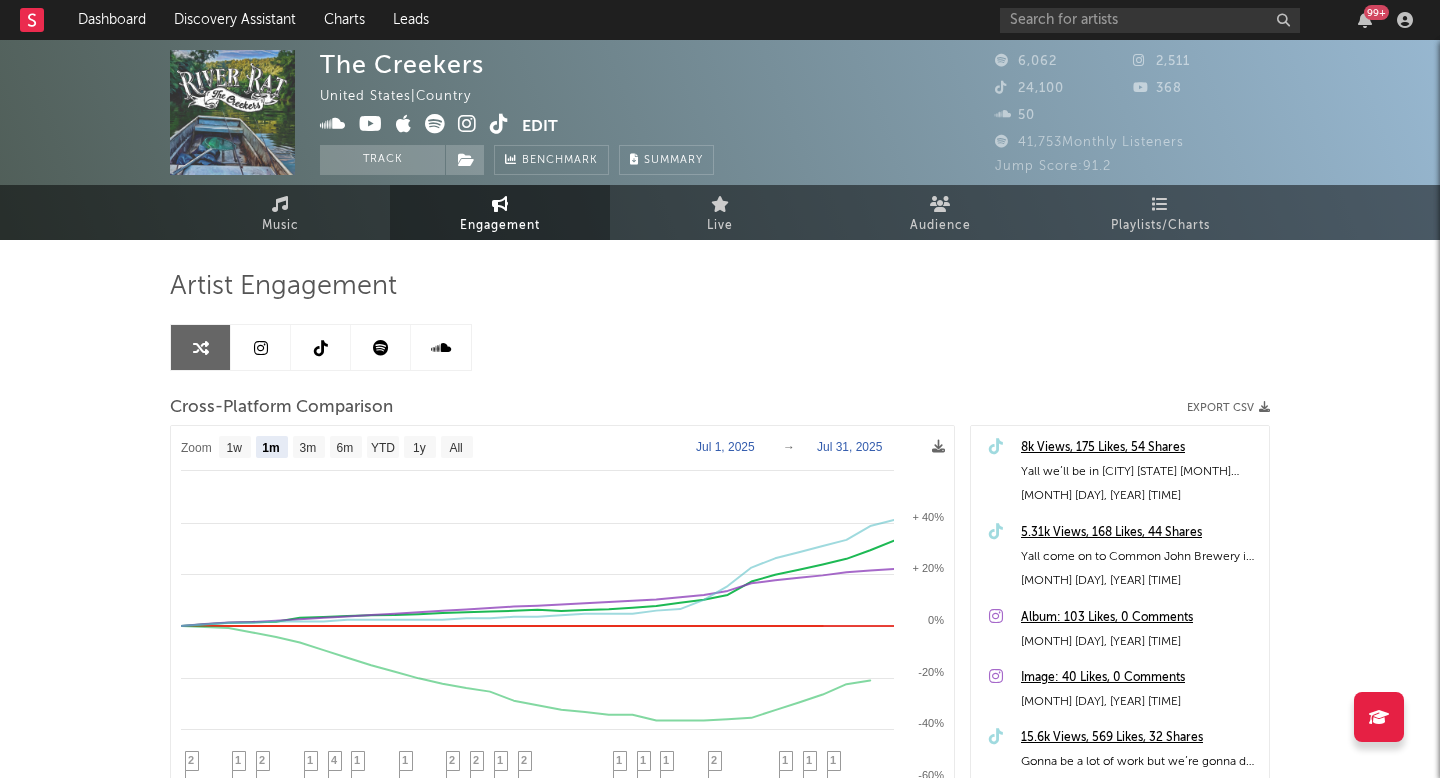 select on "1m" 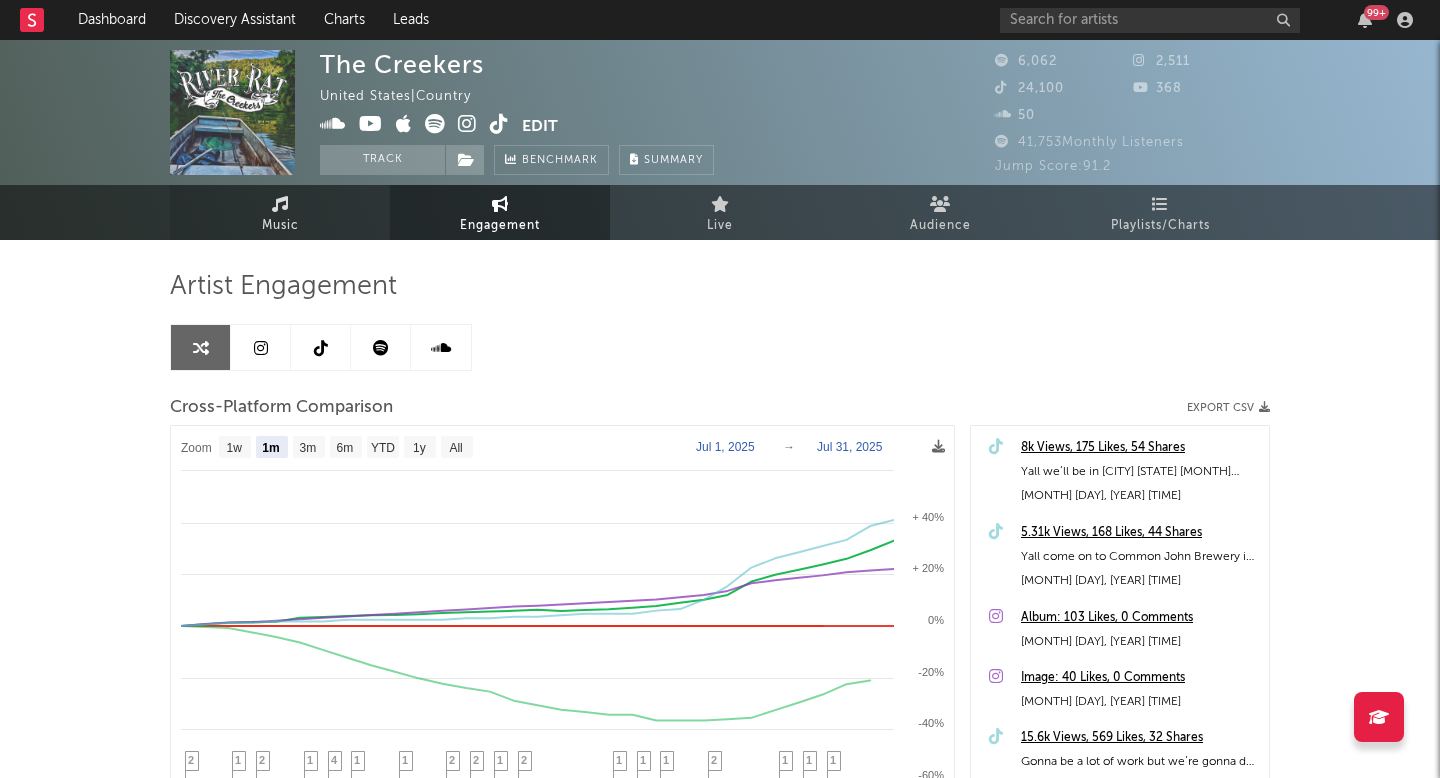 click on "Music" at bounding box center (280, 212) 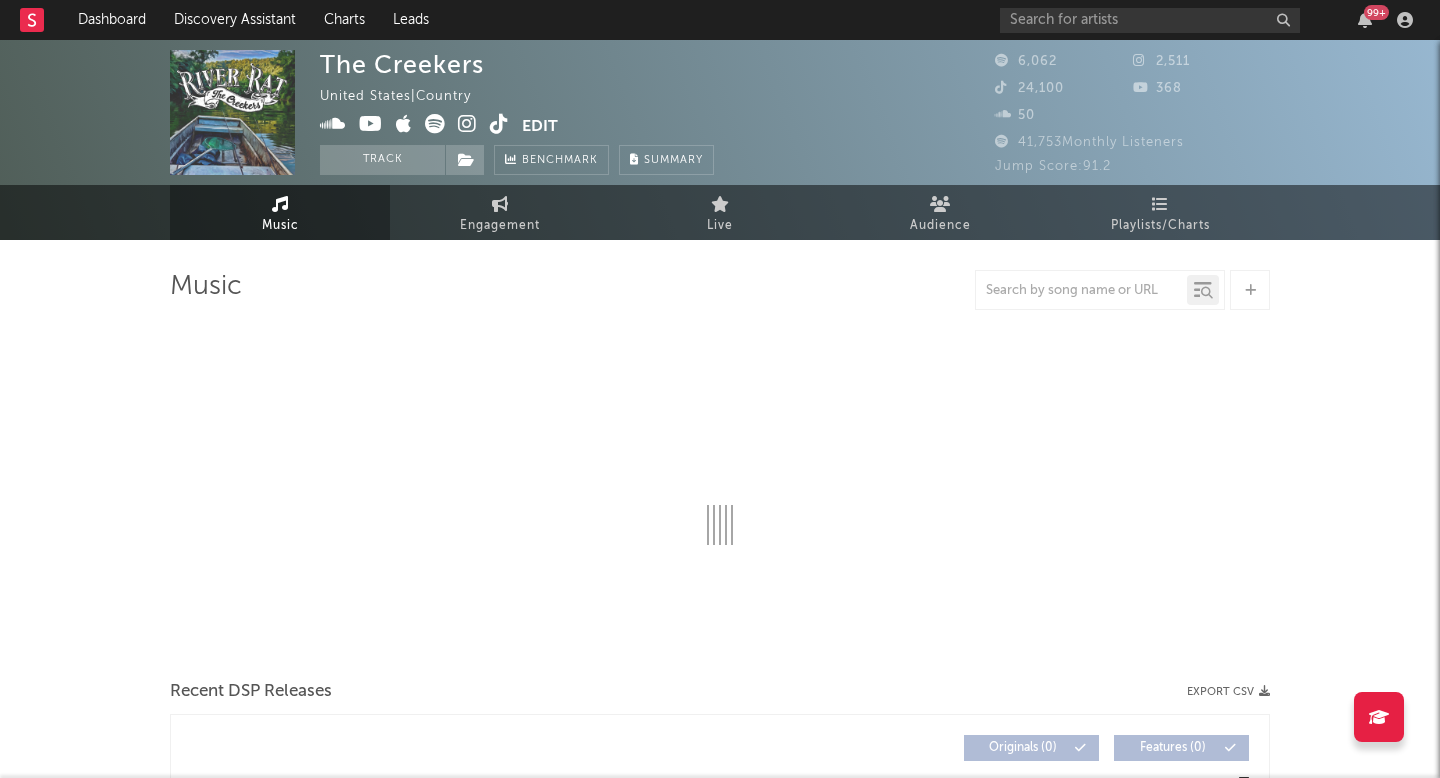 select on "1w" 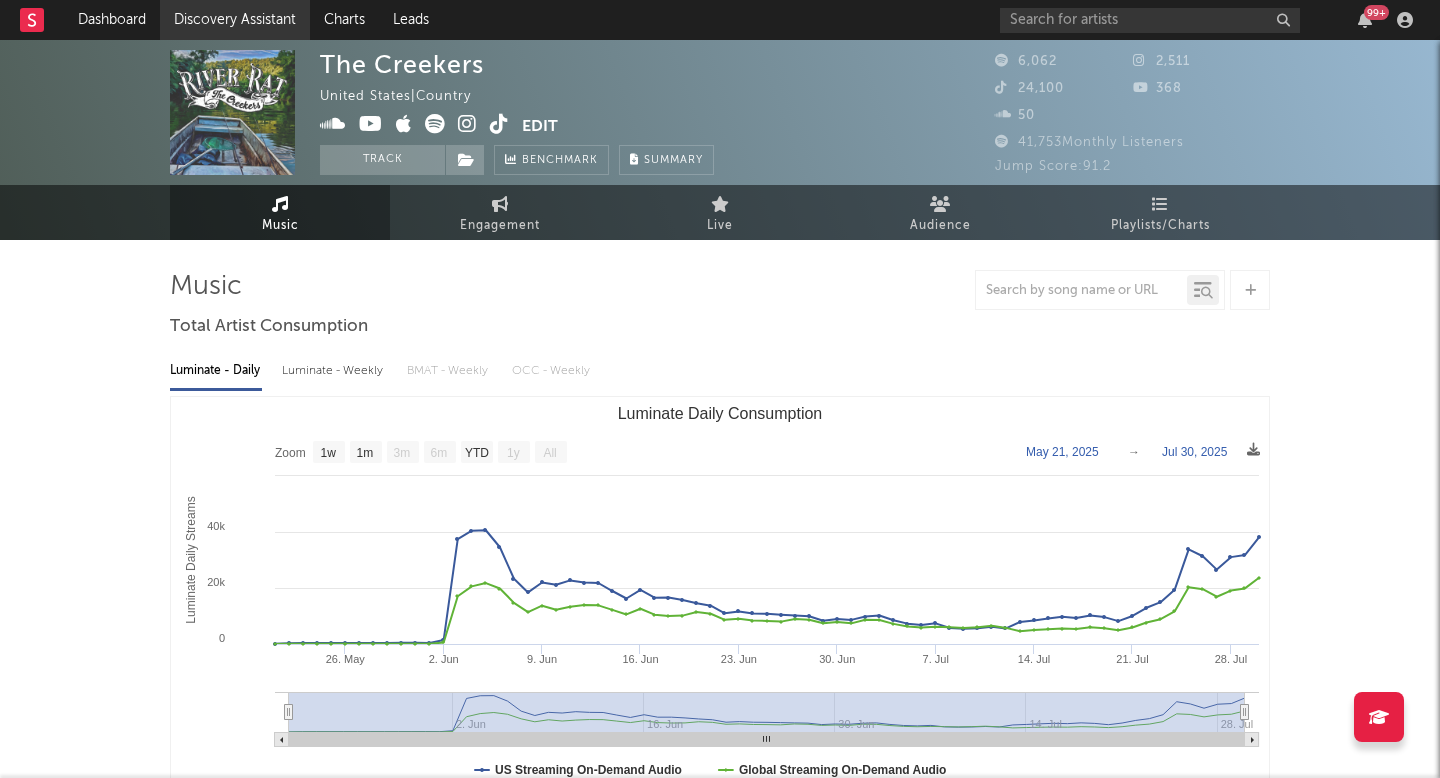 click on "Discovery Assistant" at bounding box center [235, 20] 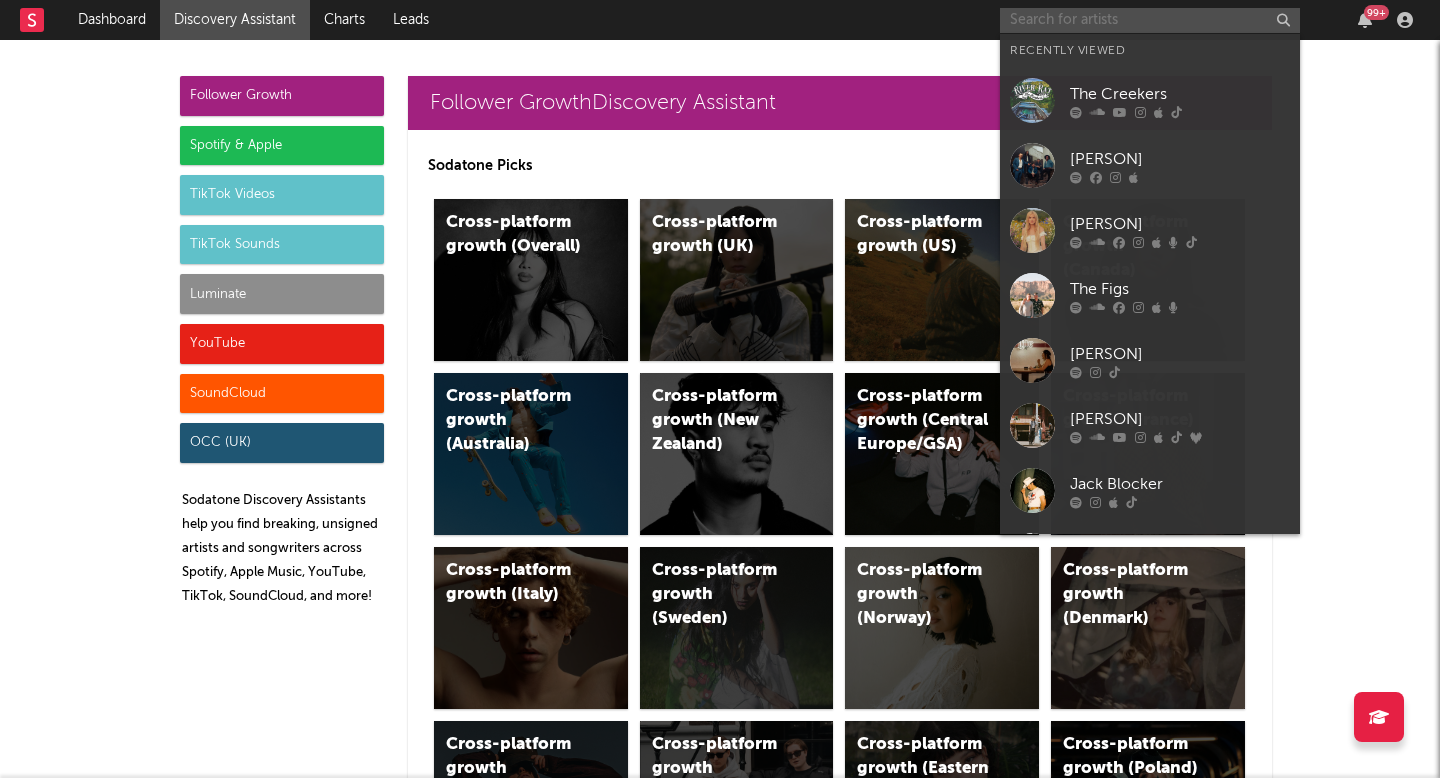 click at bounding box center [1150, 20] 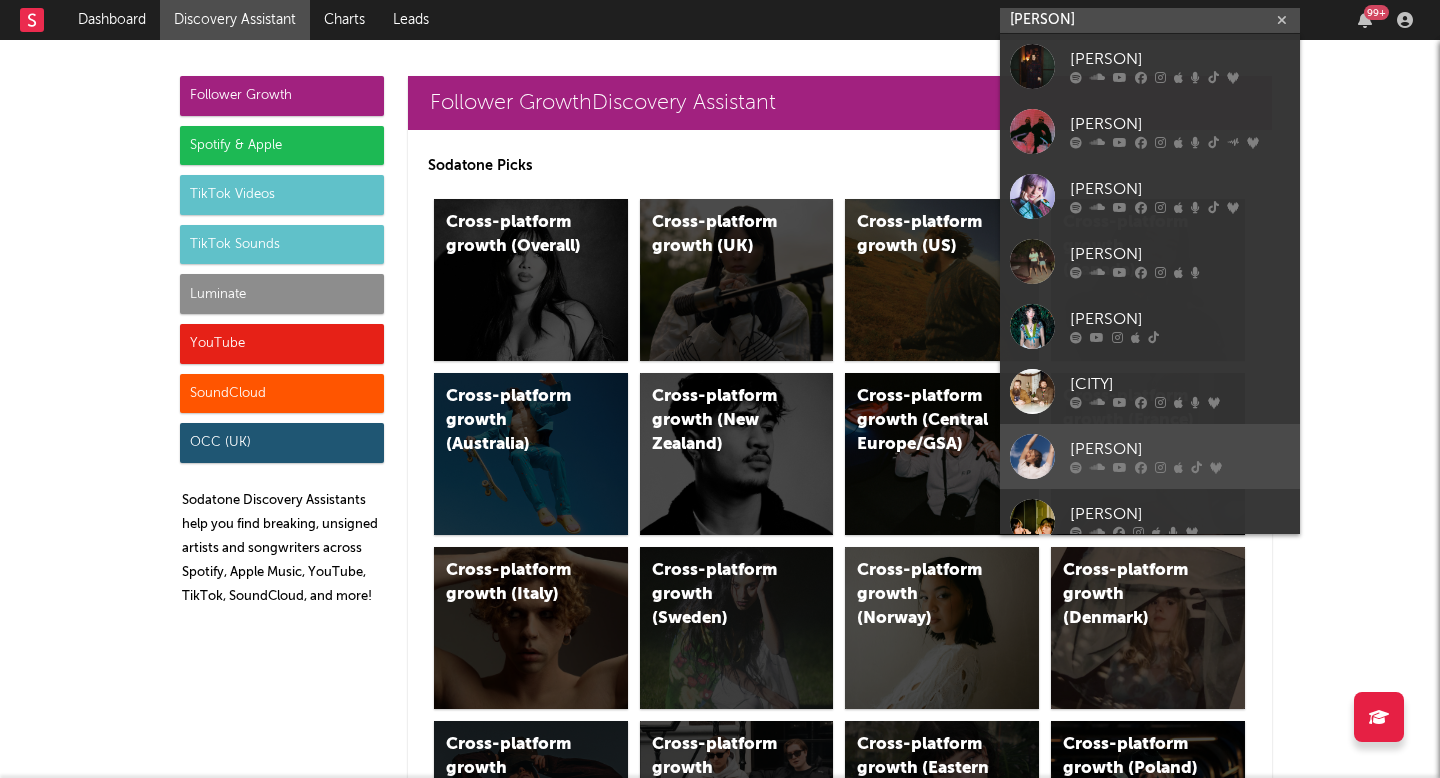 type on "frances wh" 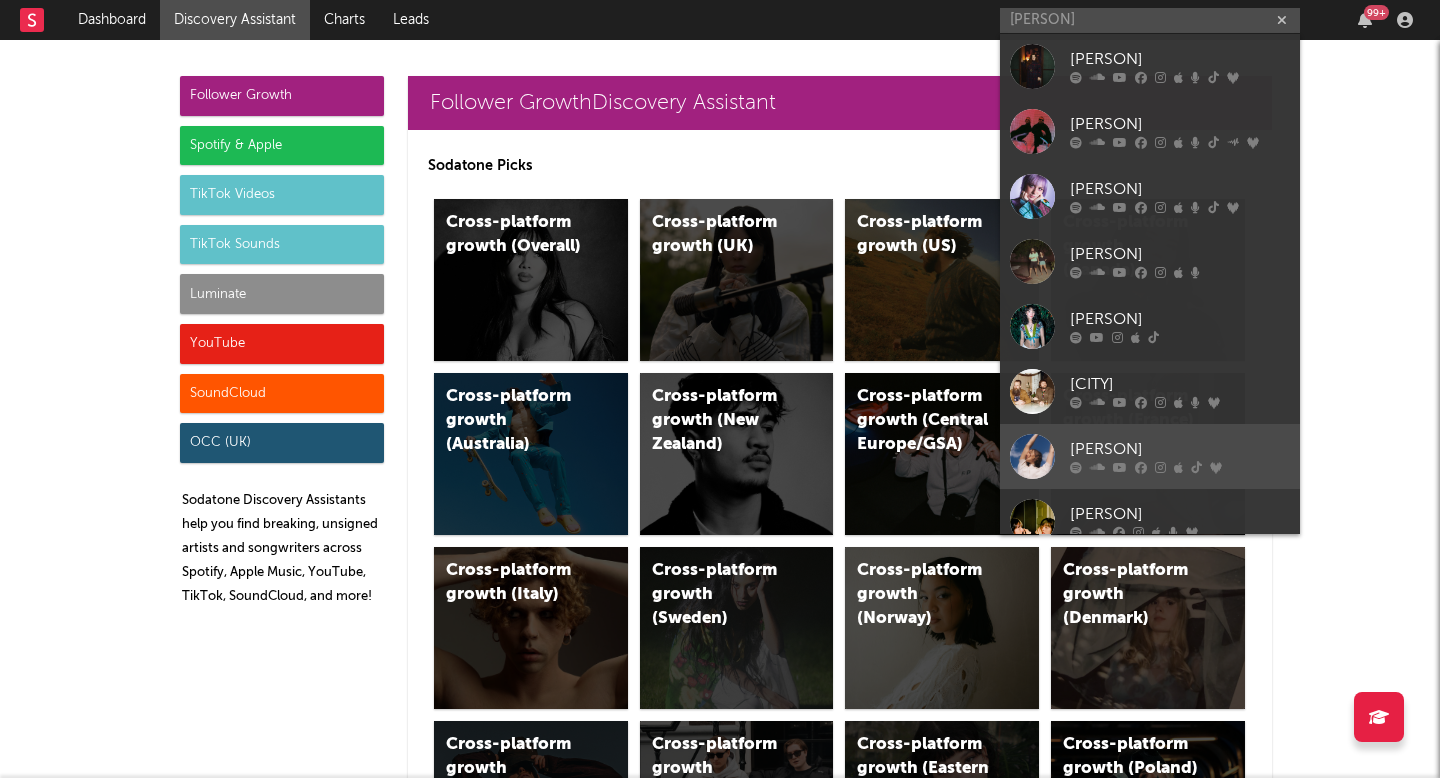 click on "Frances Whitney" at bounding box center (1180, 450) 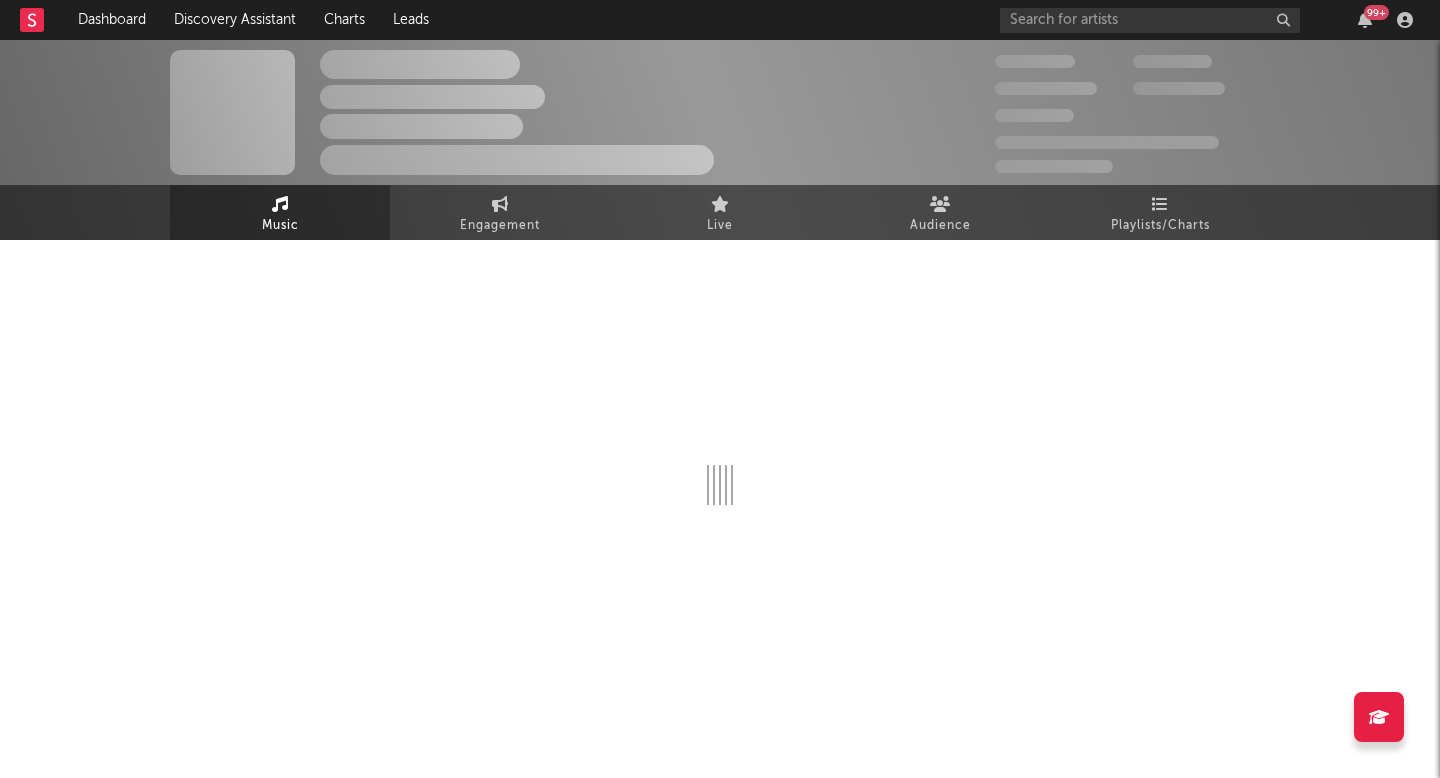 select on "6m" 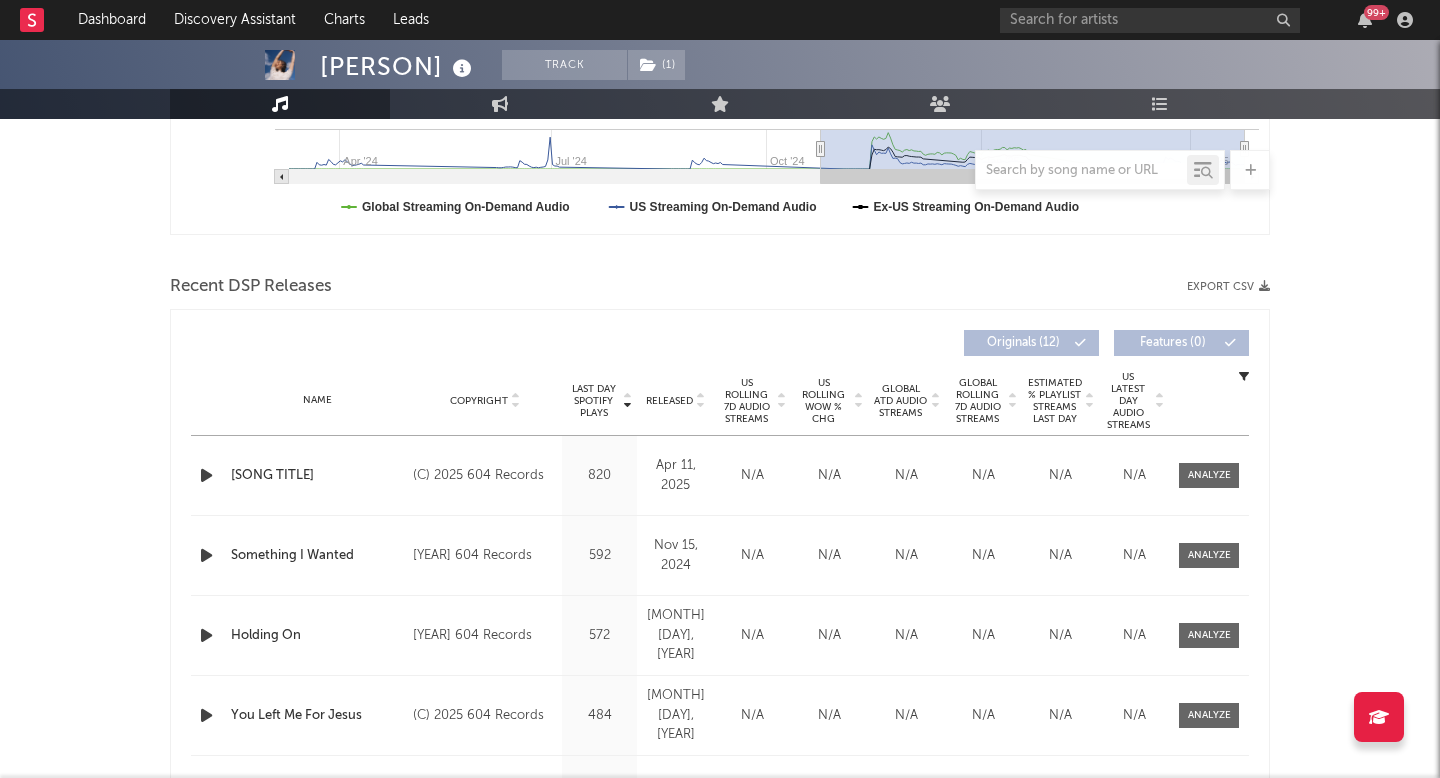 scroll, scrollTop: 560, scrollLeft: 0, axis: vertical 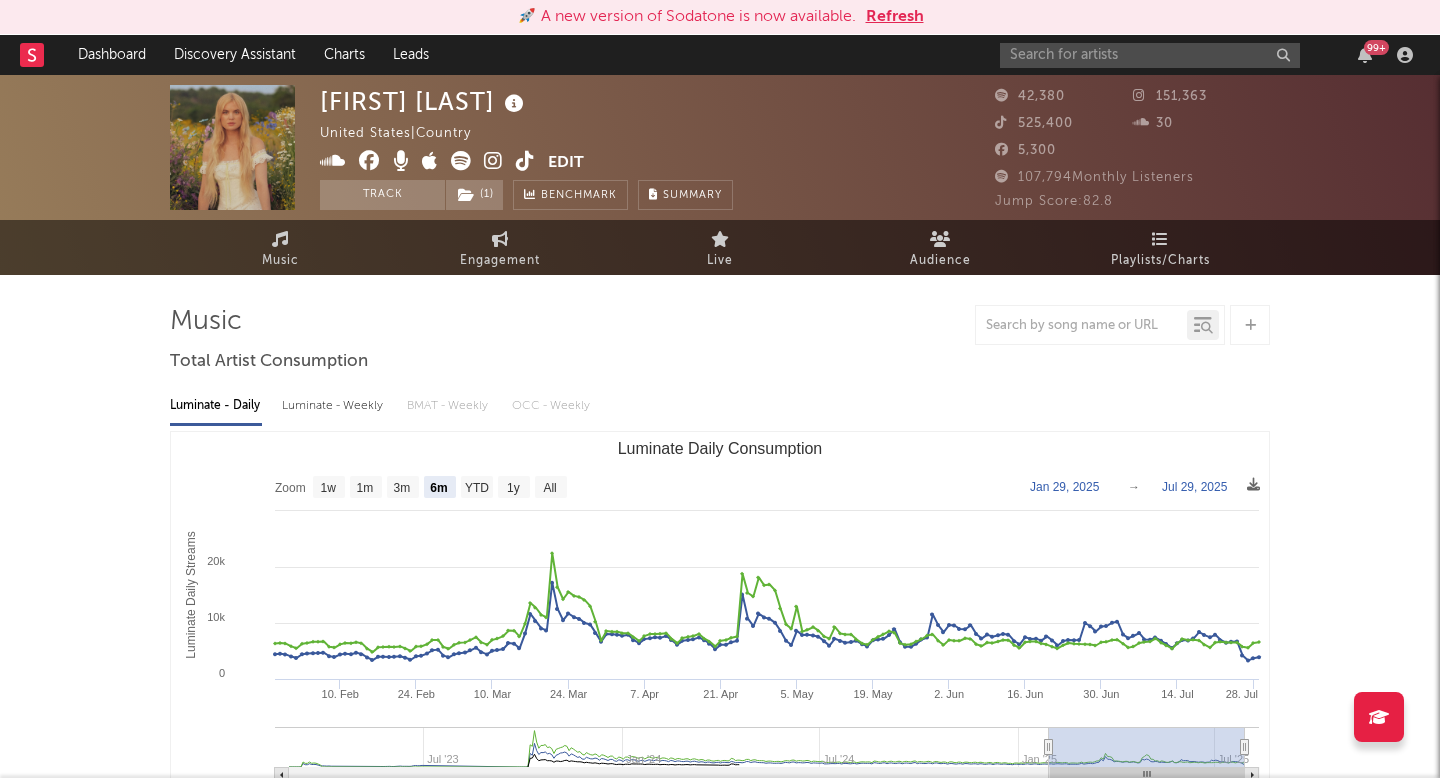 select on "6m" 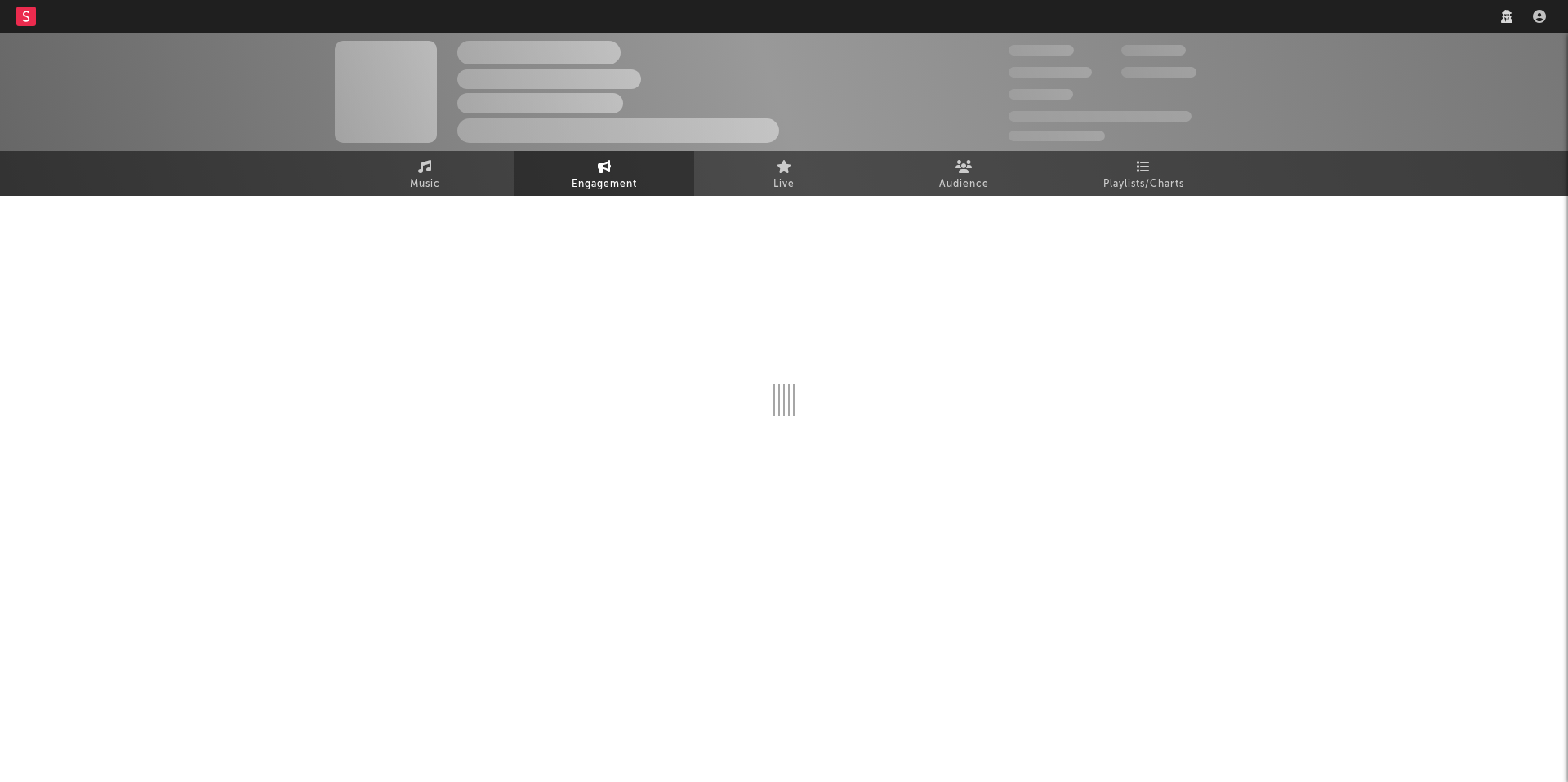 scroll, scrollTop: 0, scrollLeft: 0, axis: both 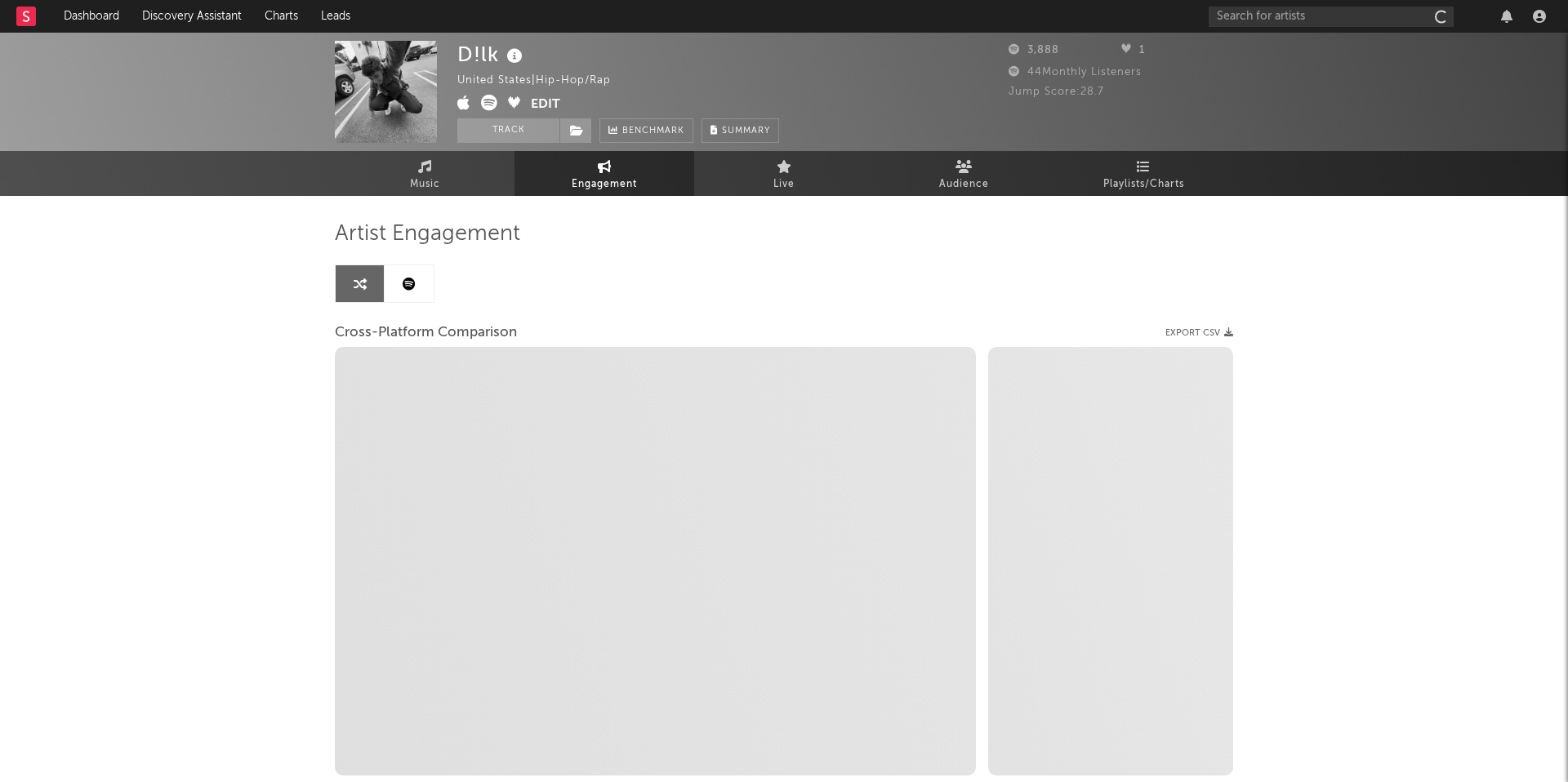 select on "1m" 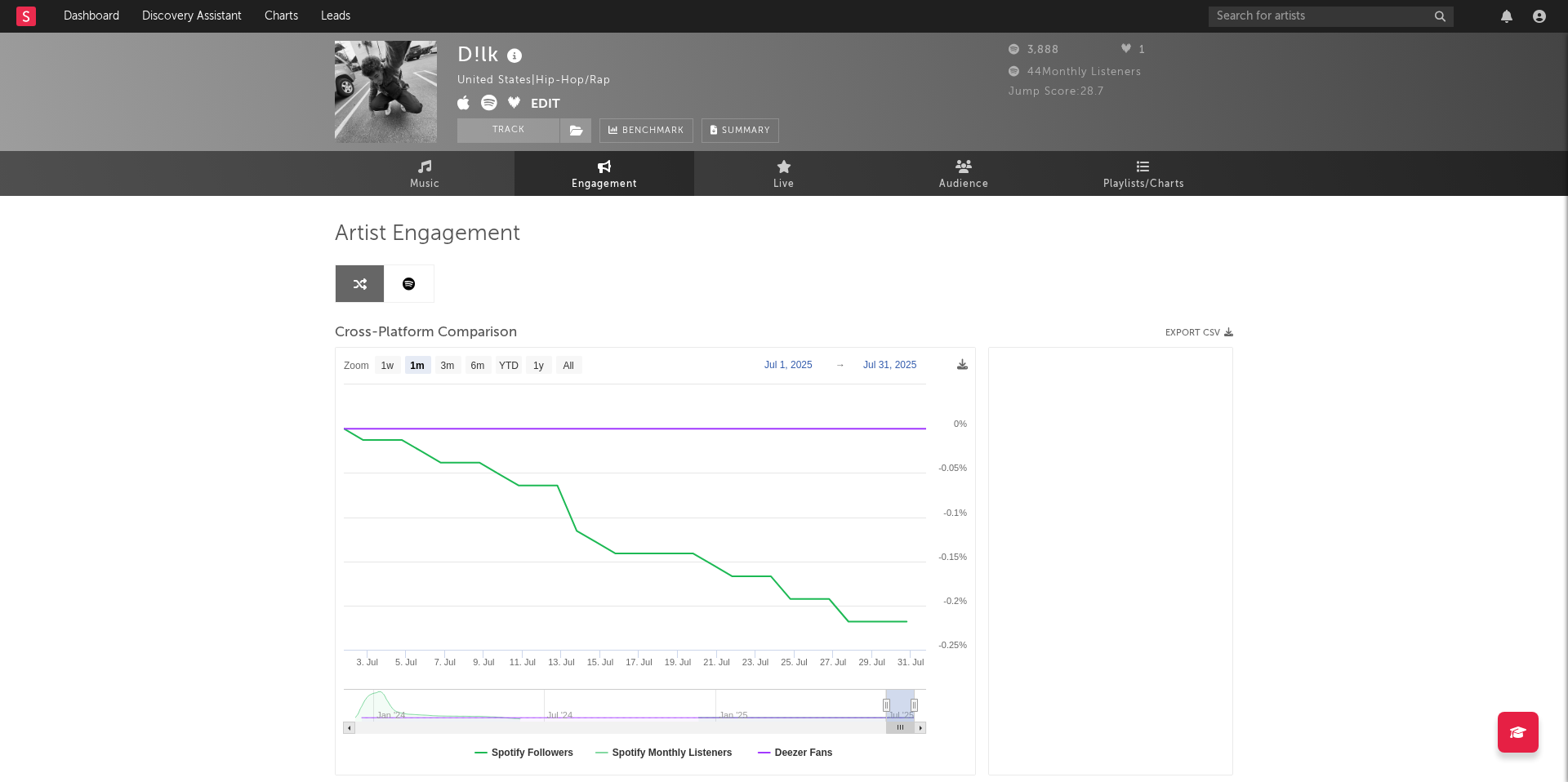 select on "1m" 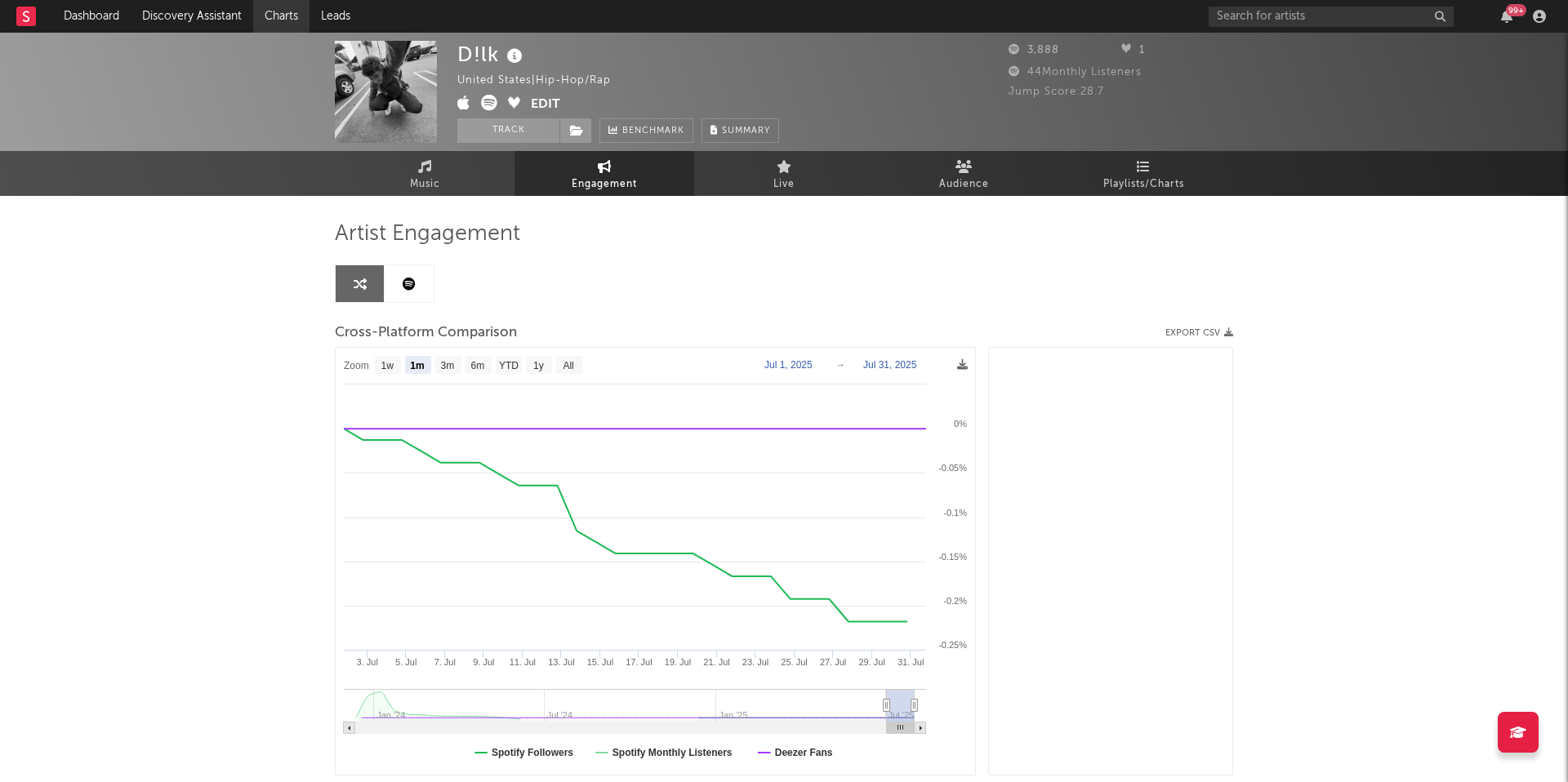 click on "Charts" at bounding box center [281, 16] 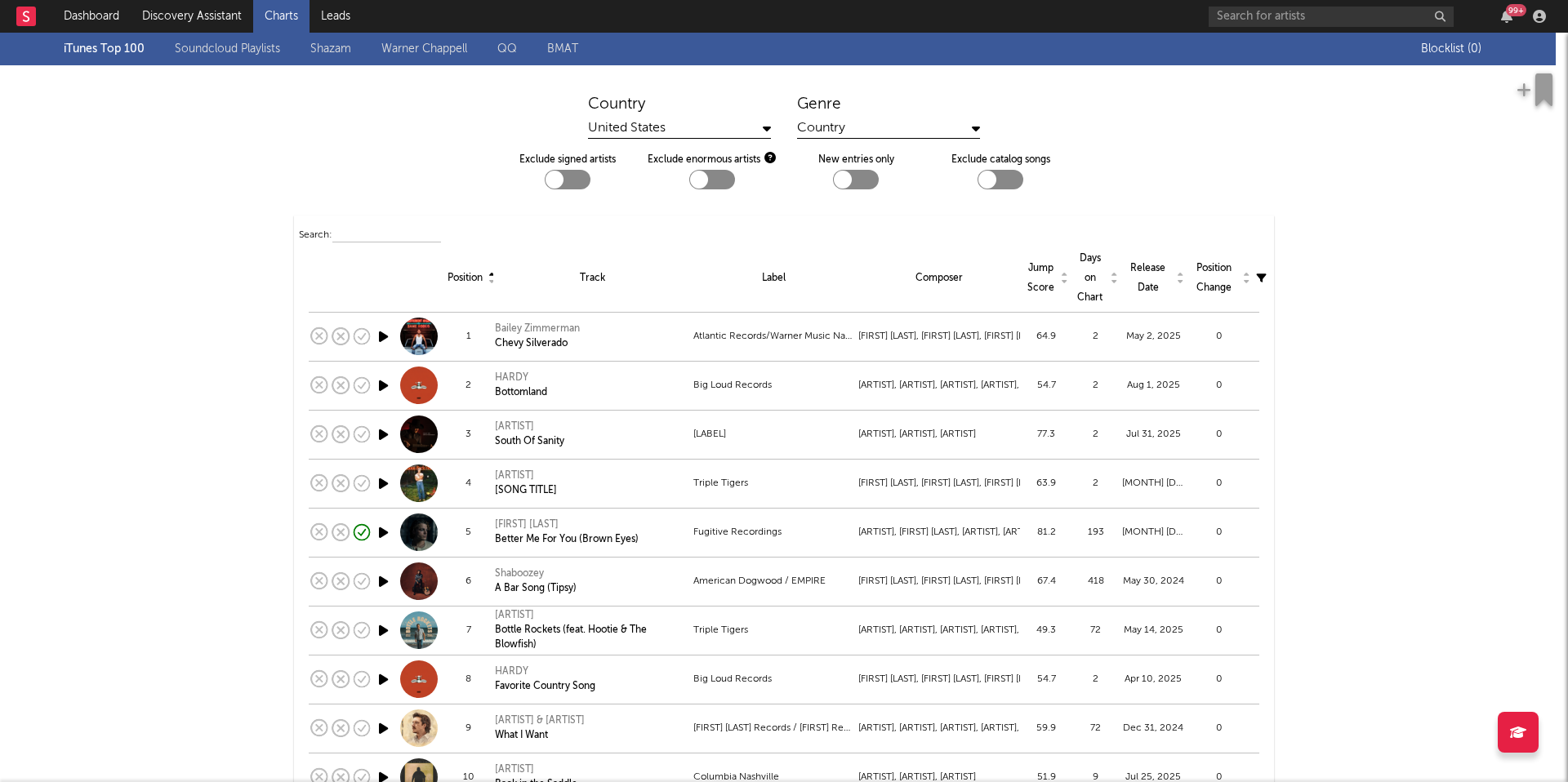 click on "Country" at bounding box center [889, 128] 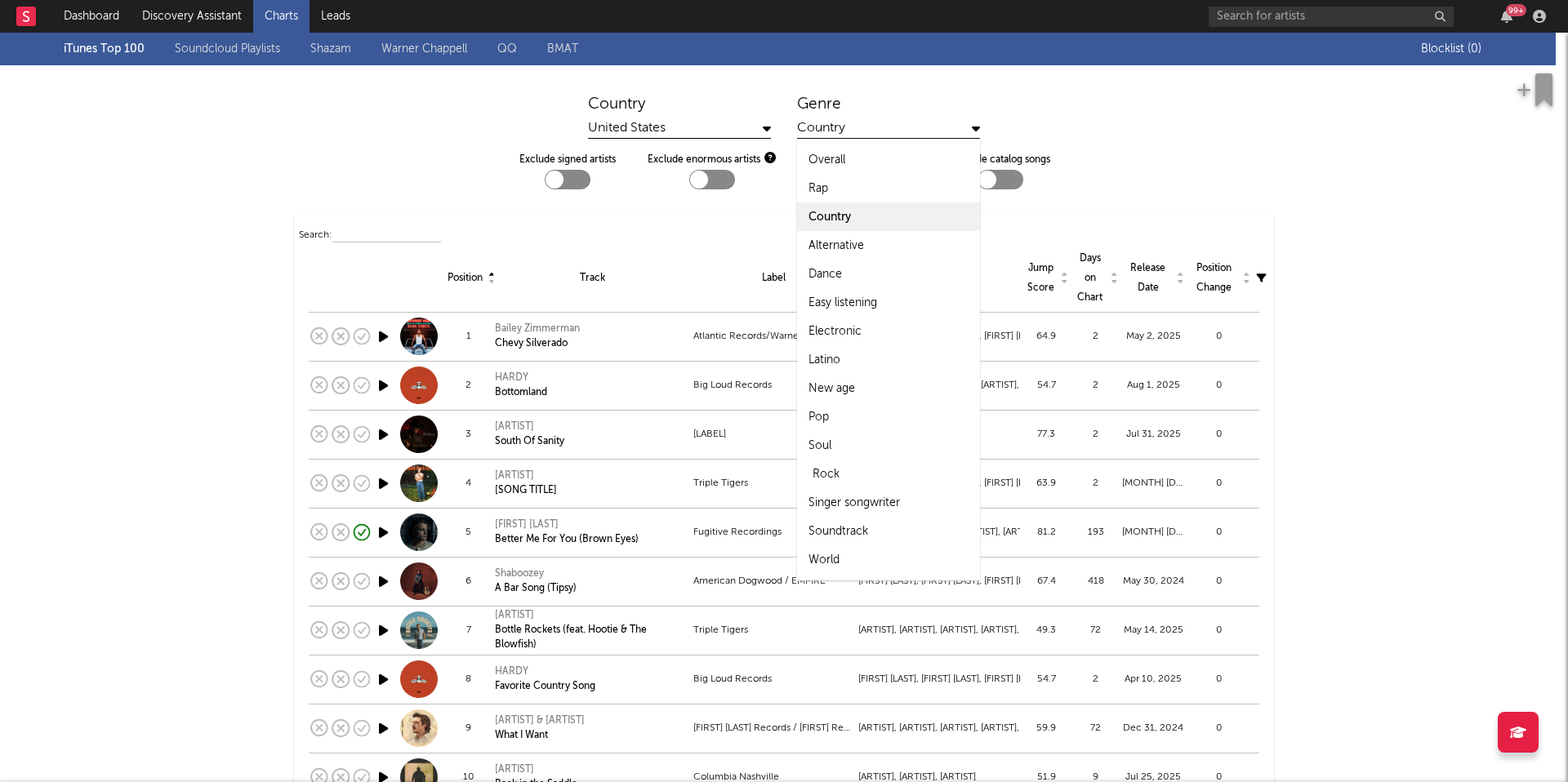 click on "Rock" at bounding box center [826, 474] 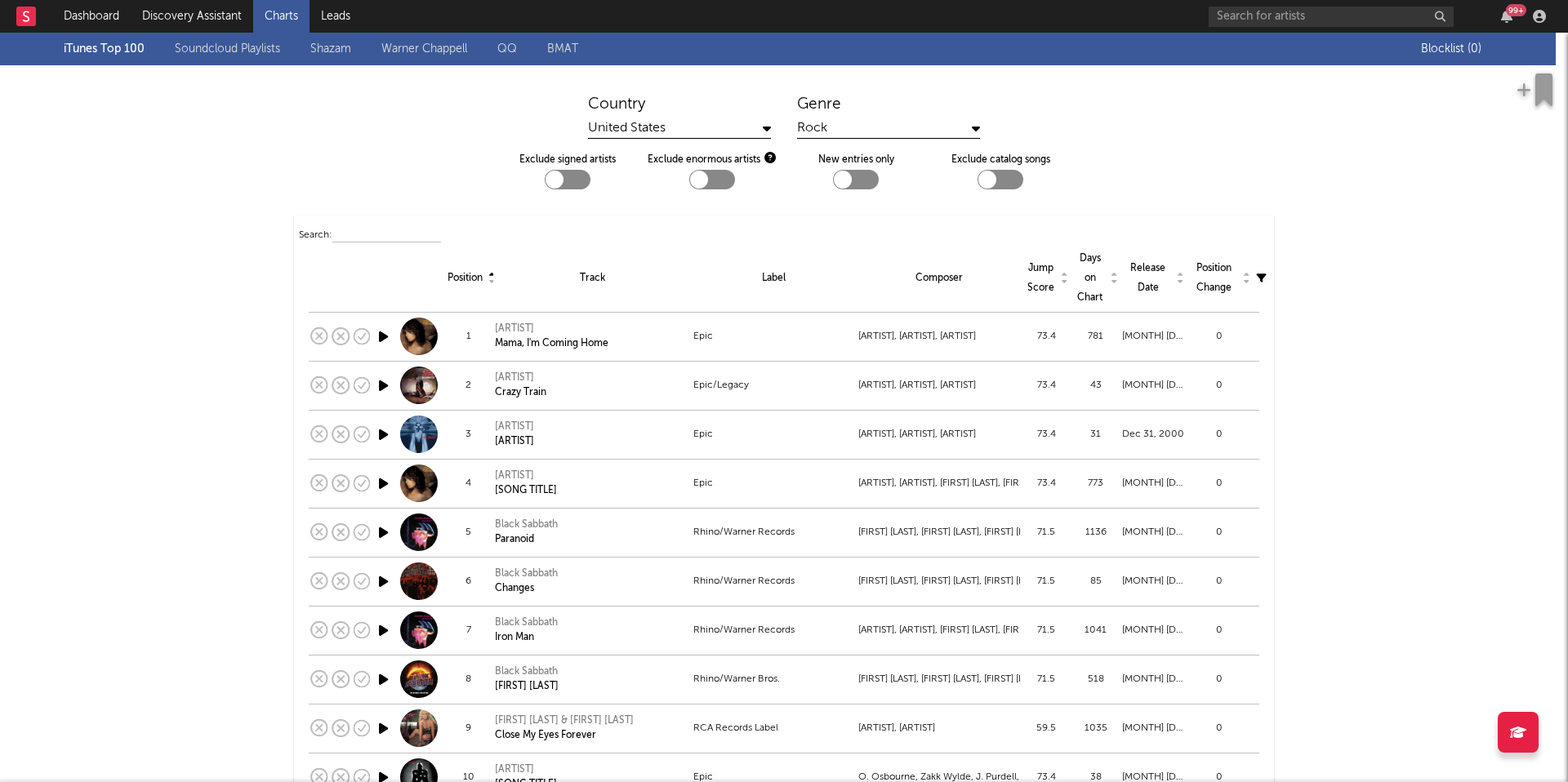 click on "Days on Chart" at bounding box center [1095, 278] 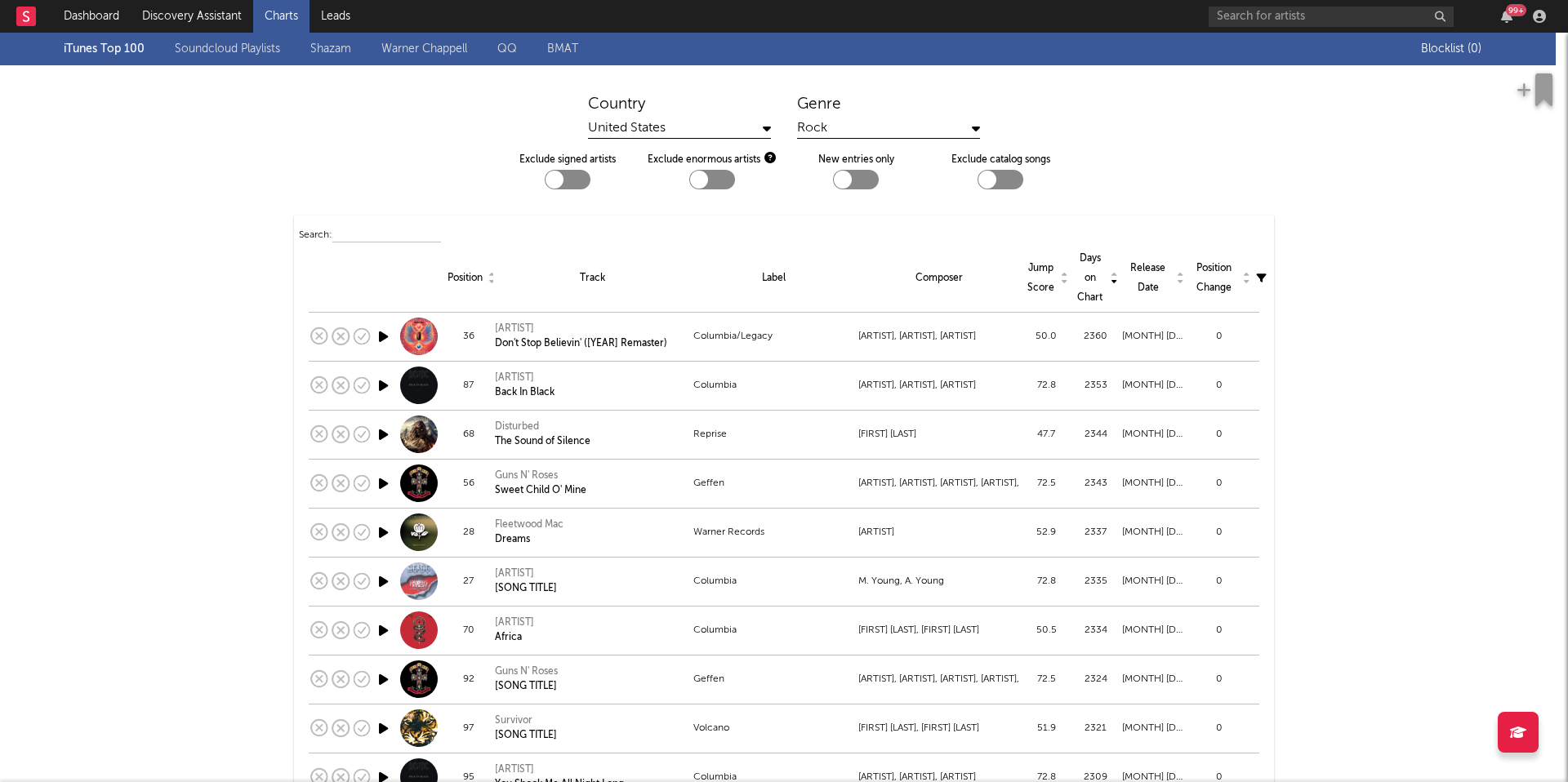 click on "Days on Chart" at bounding box center (1095, 278) 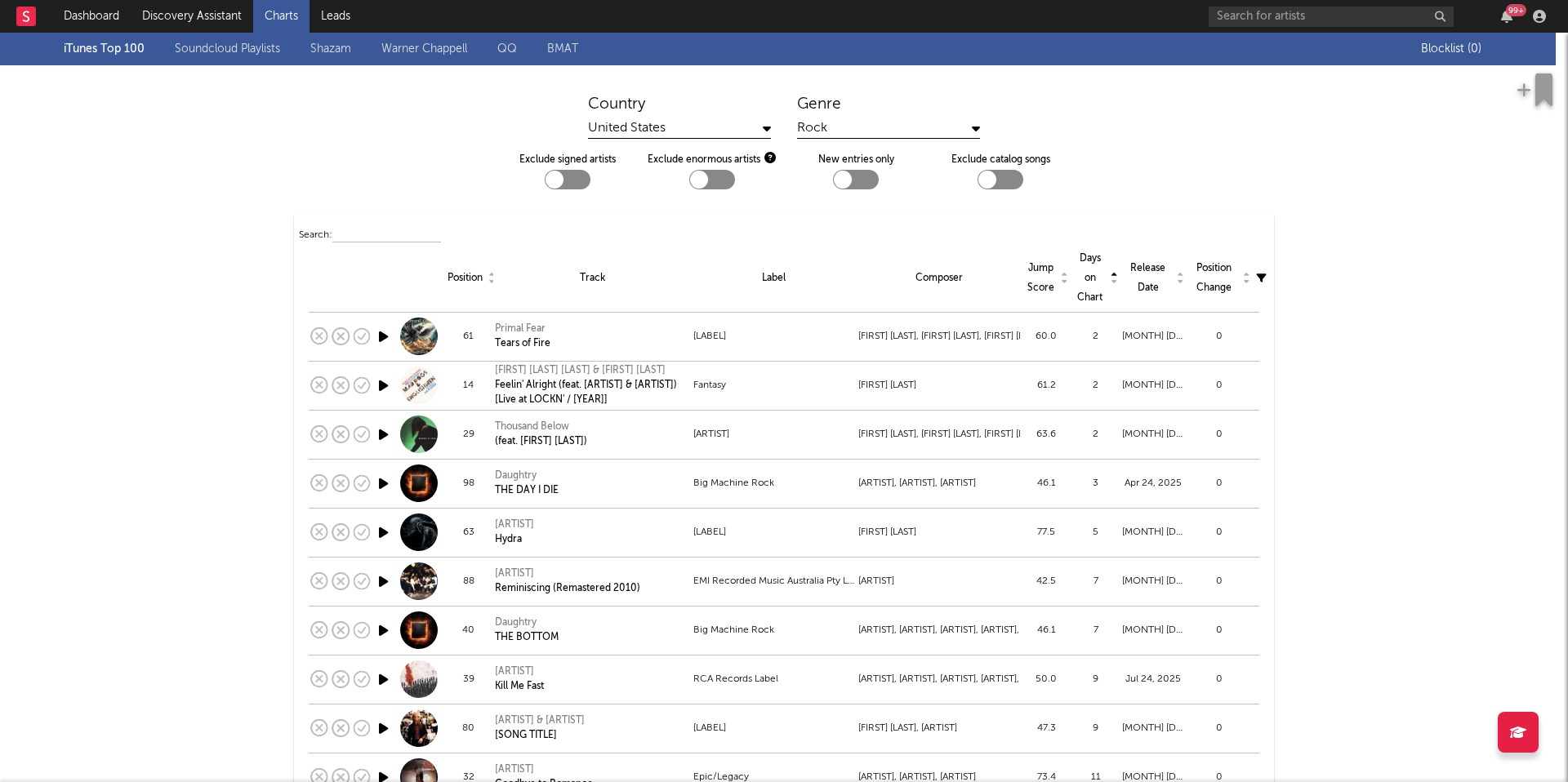 click on "Release Date" at bounding box center [1153, 278] 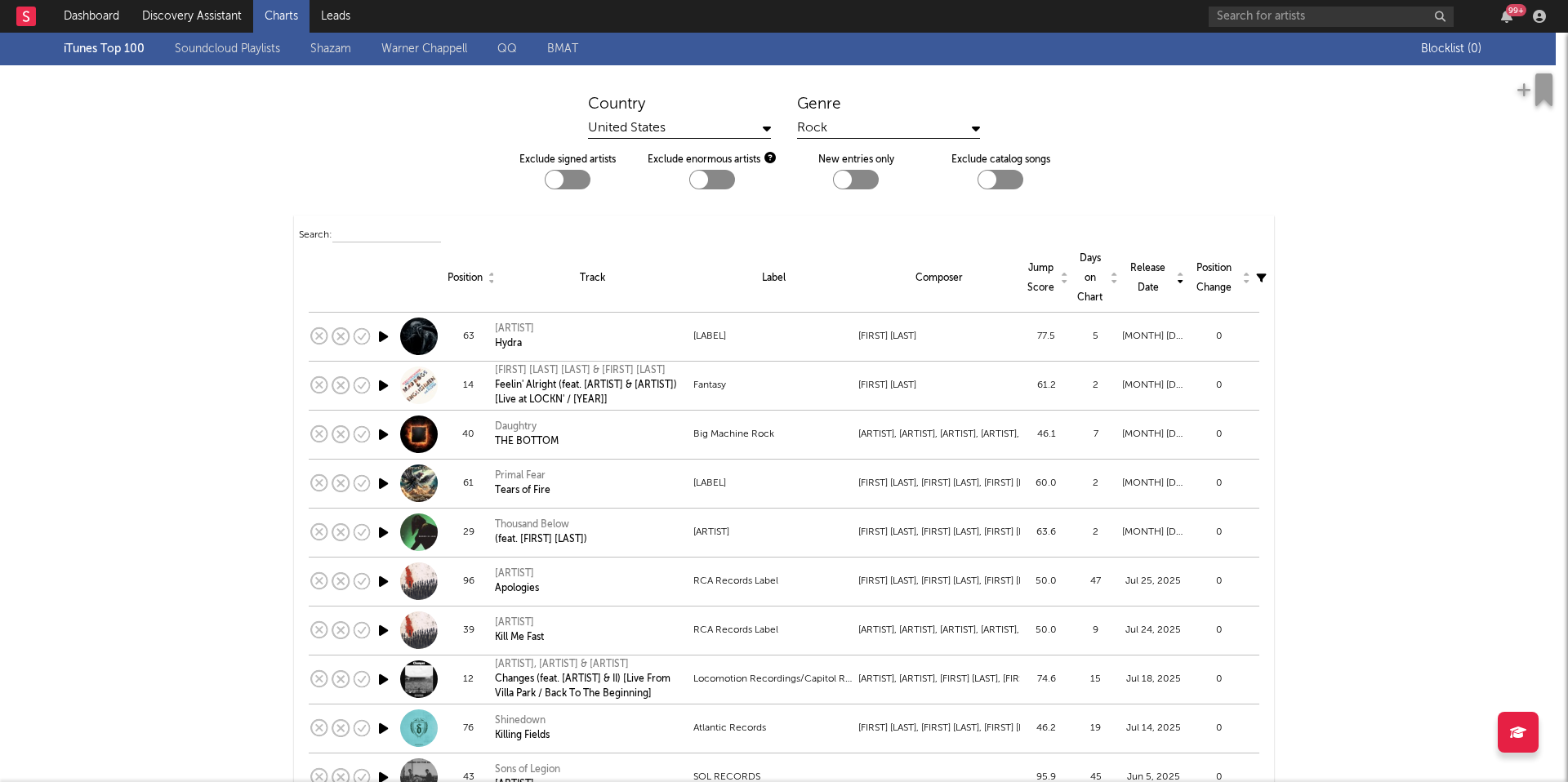 click on "Rock" at bounding box center (889, 128) 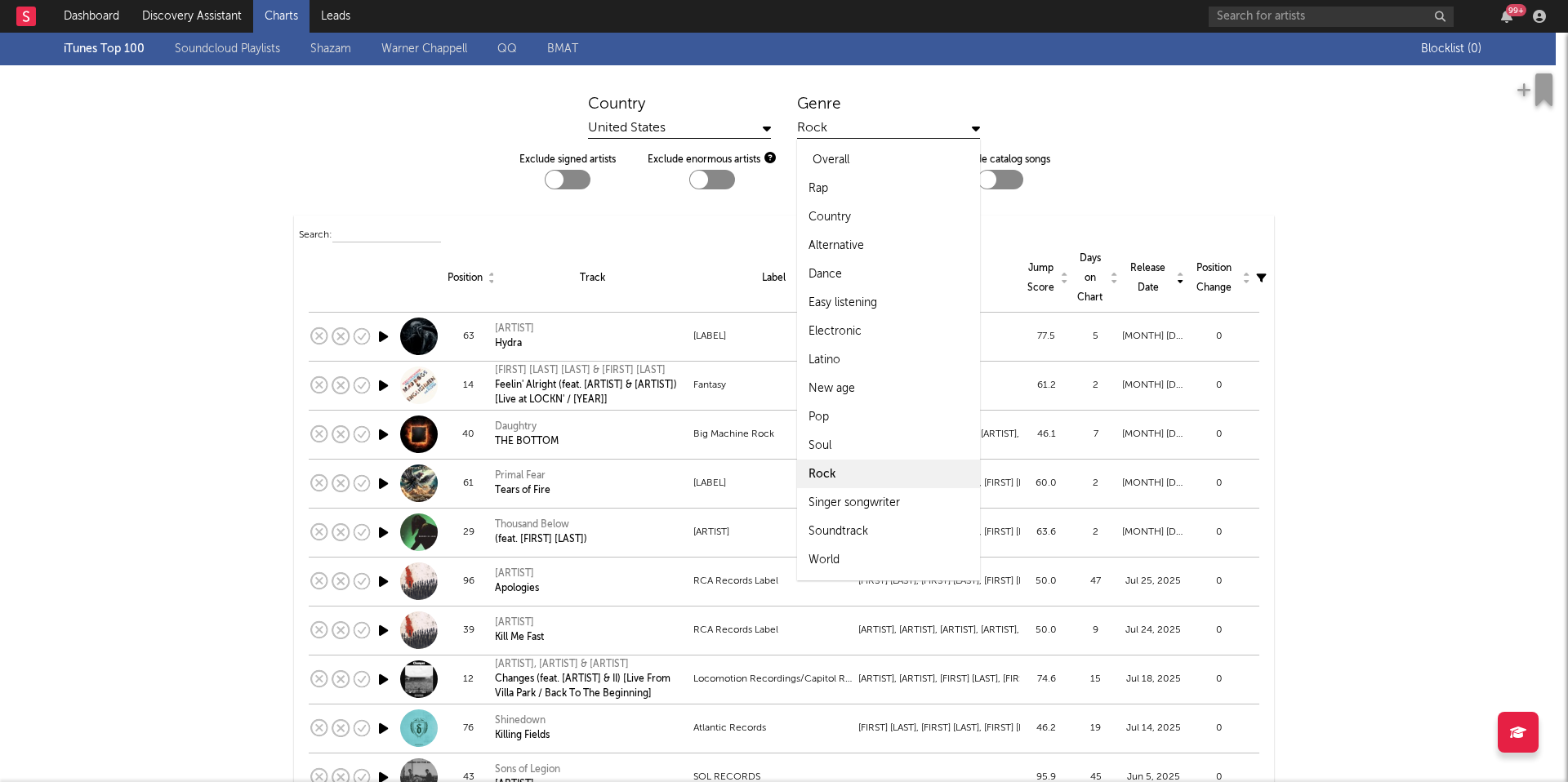 click on "Overall" at bounding box center [889, 159] 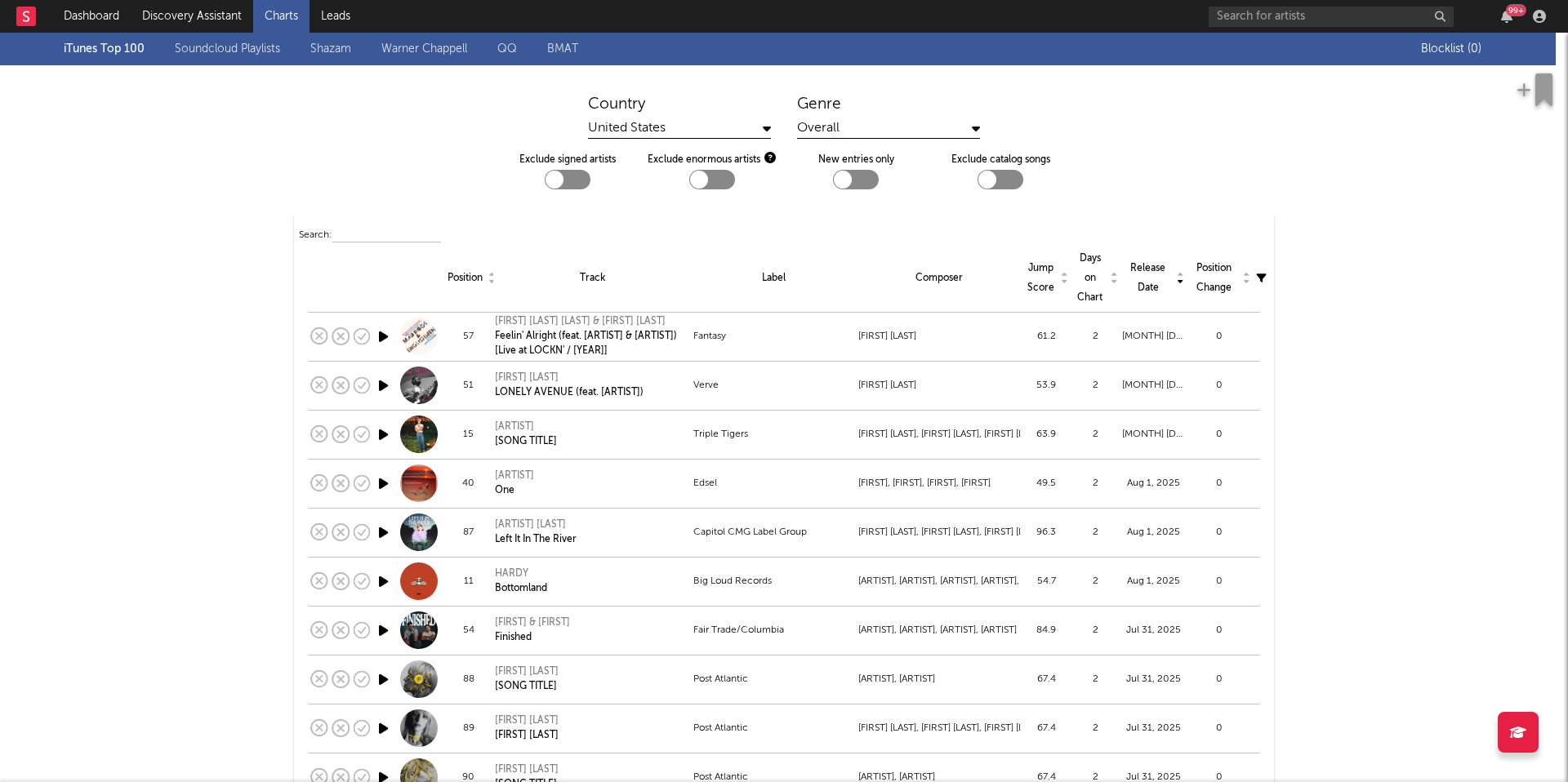 click on "Release Date" at bounding box center (1153, 278) 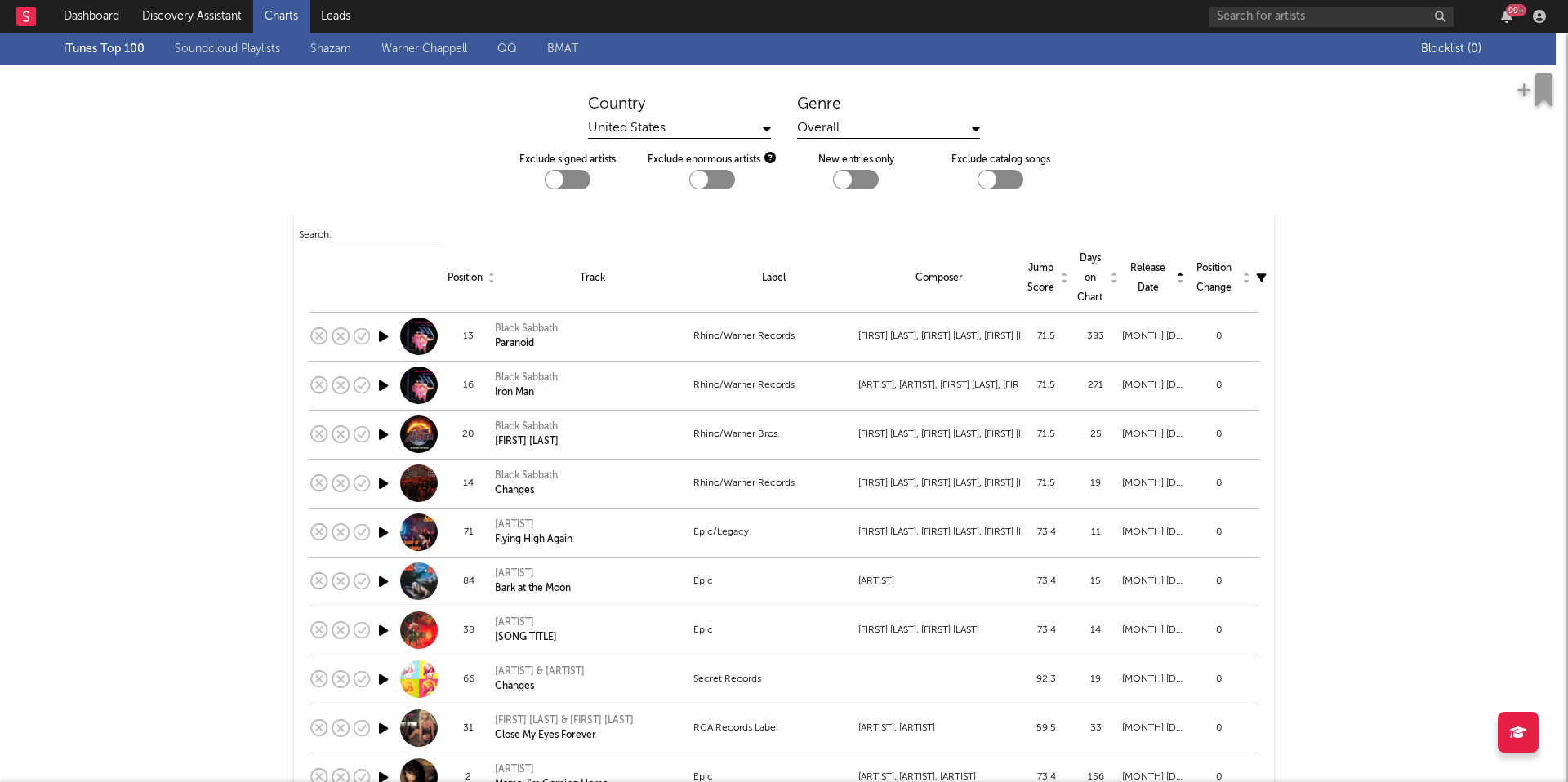 click on "Release Date" at bounding box center [1153, 278] 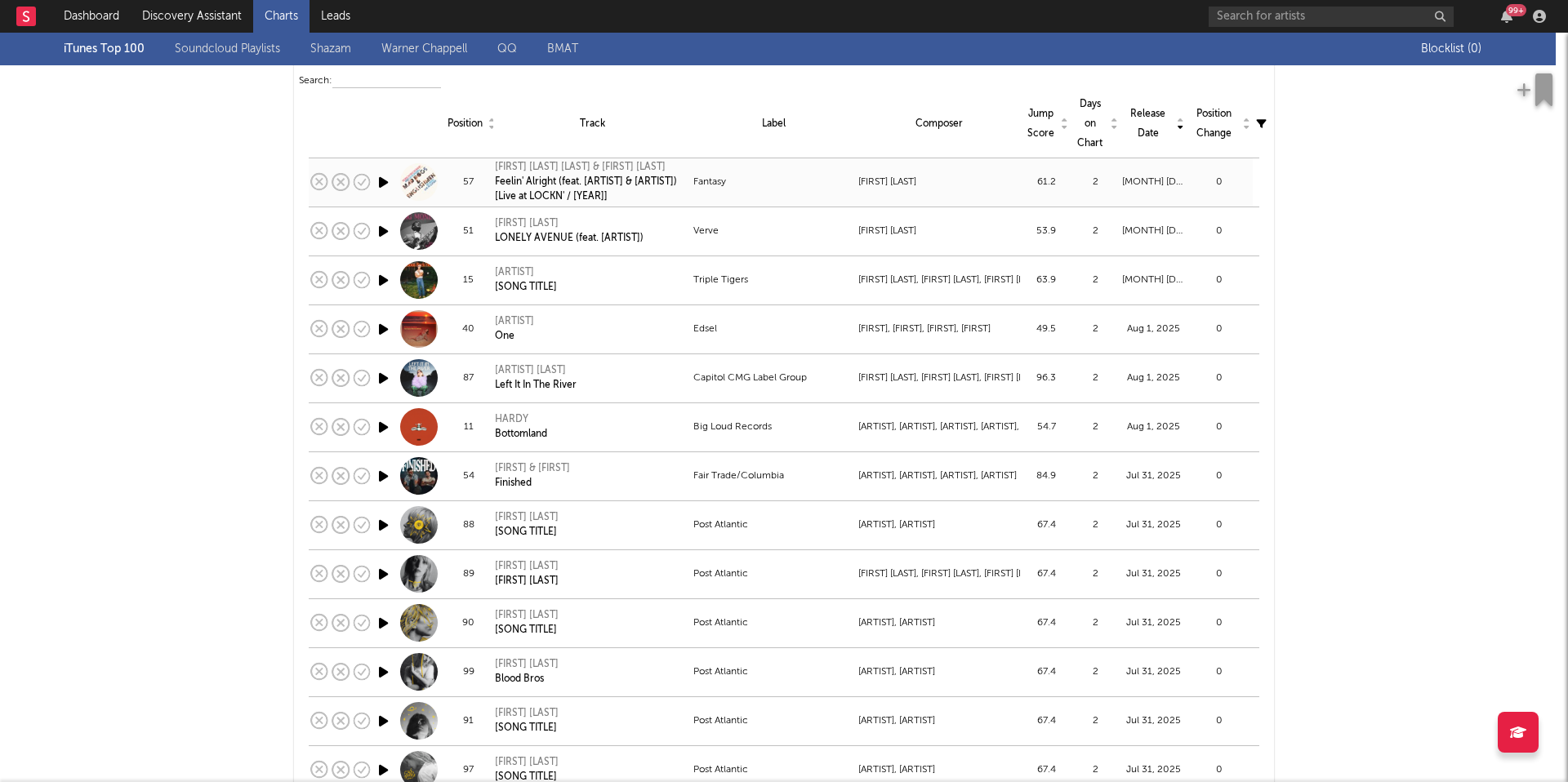 scroll, scrollTop: 0, scrollLeft: 0, axis: both 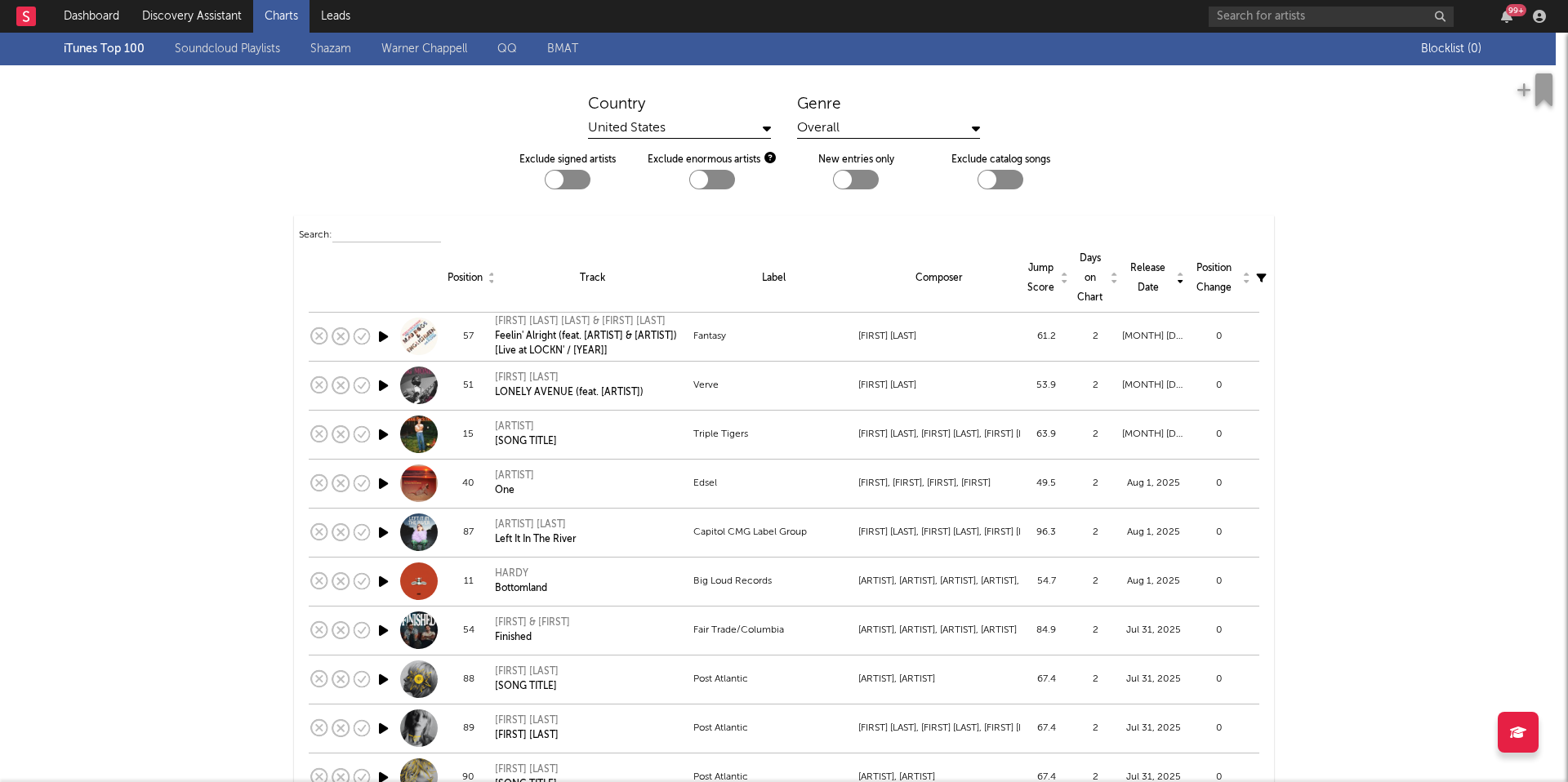 click on "Overall" at bounding box center (889, 128) 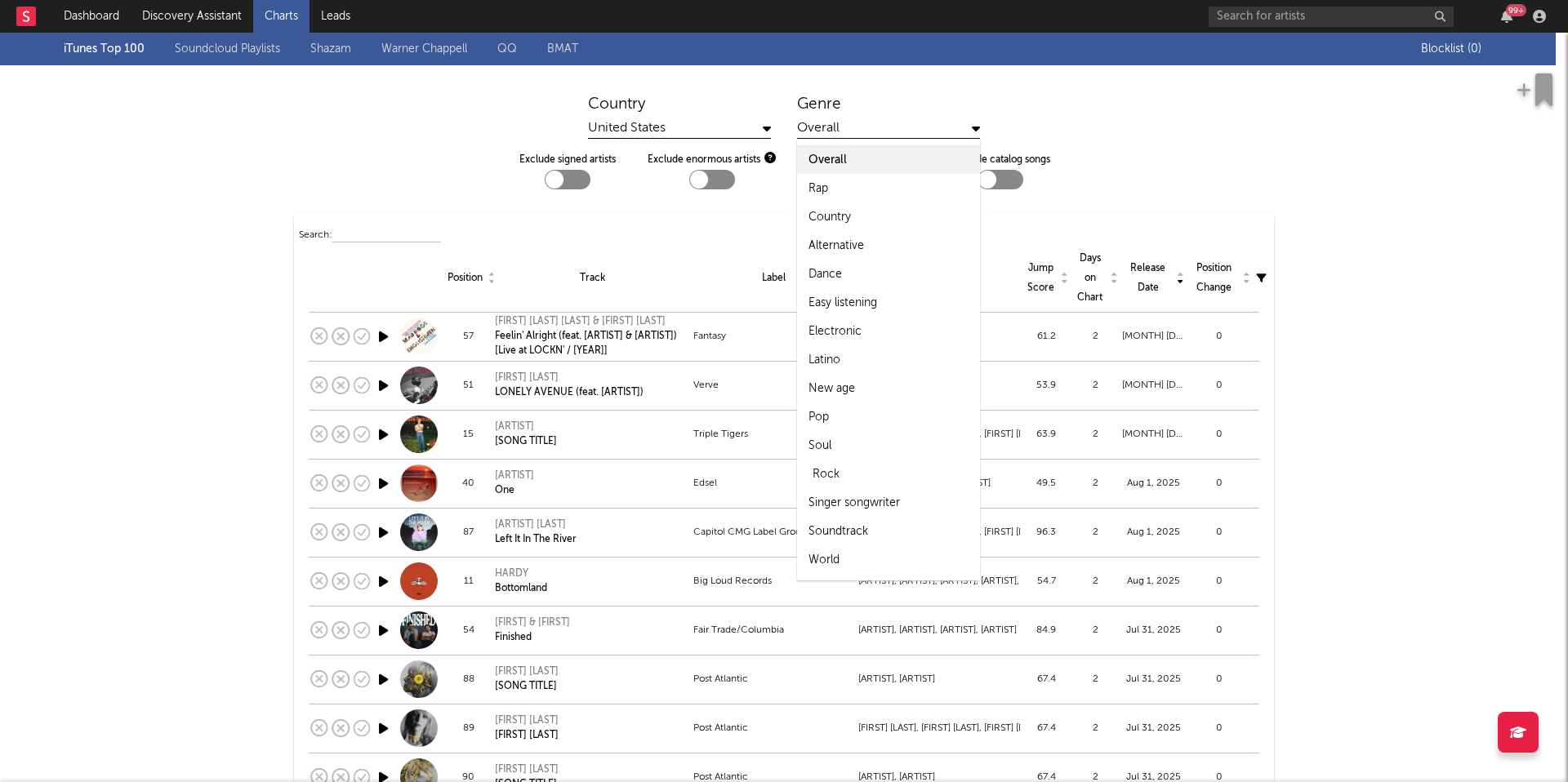 click on "Rock" at bounding box center (889, 473) 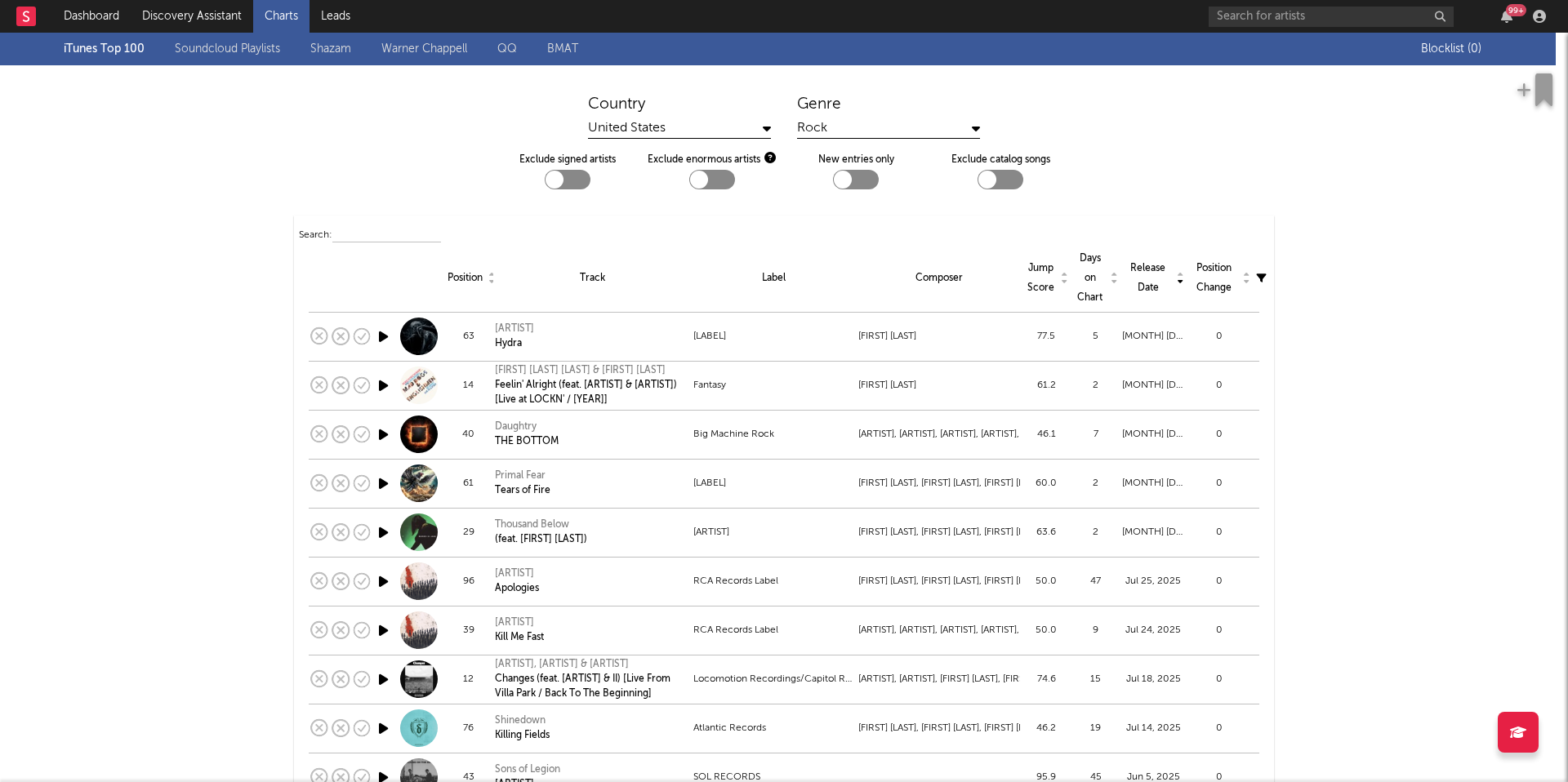 click on "Days on Chart" at bounding box center (1095, 278) 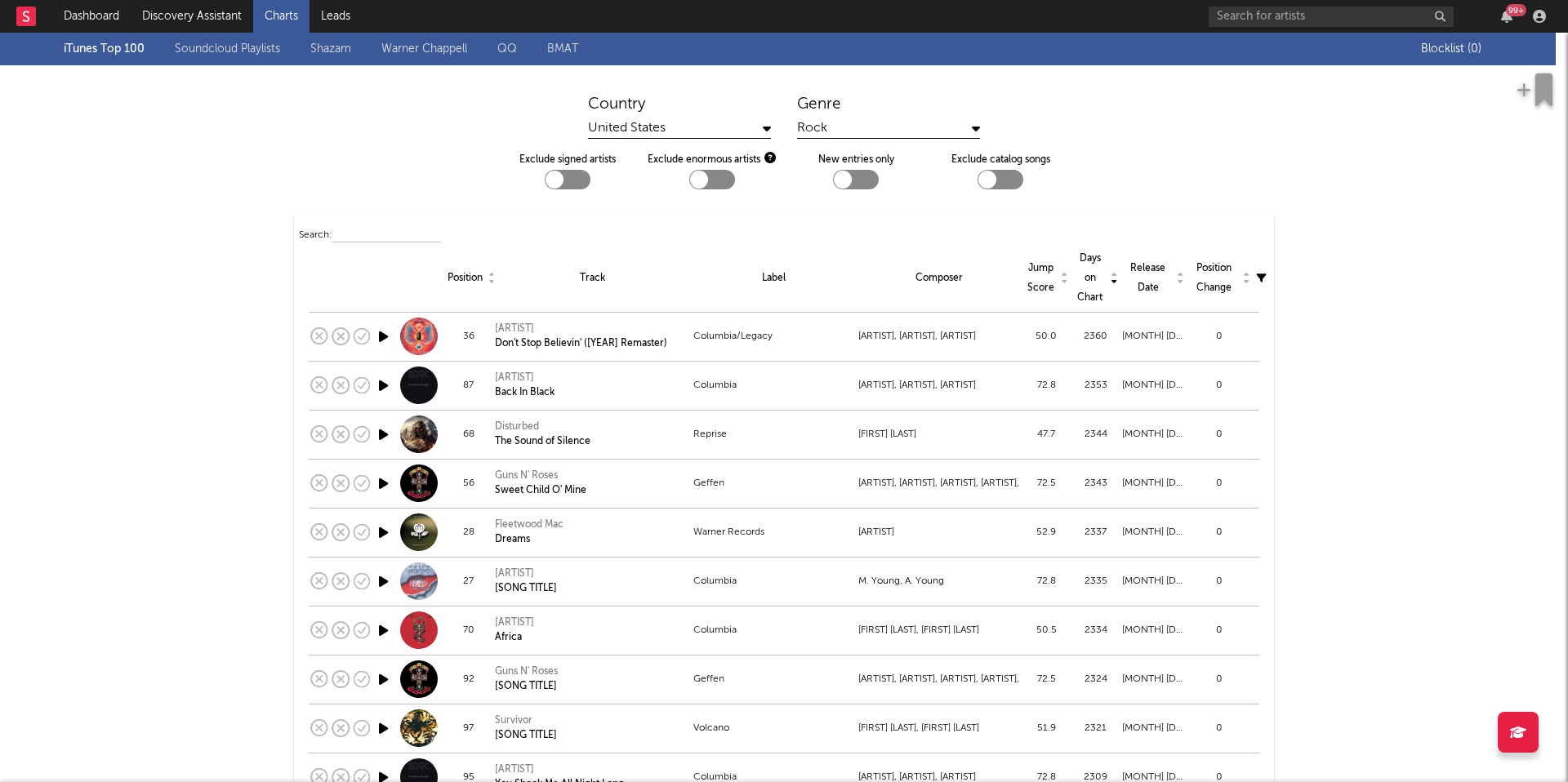 click on "Days on Chart" at bounding box center [1095, 278] 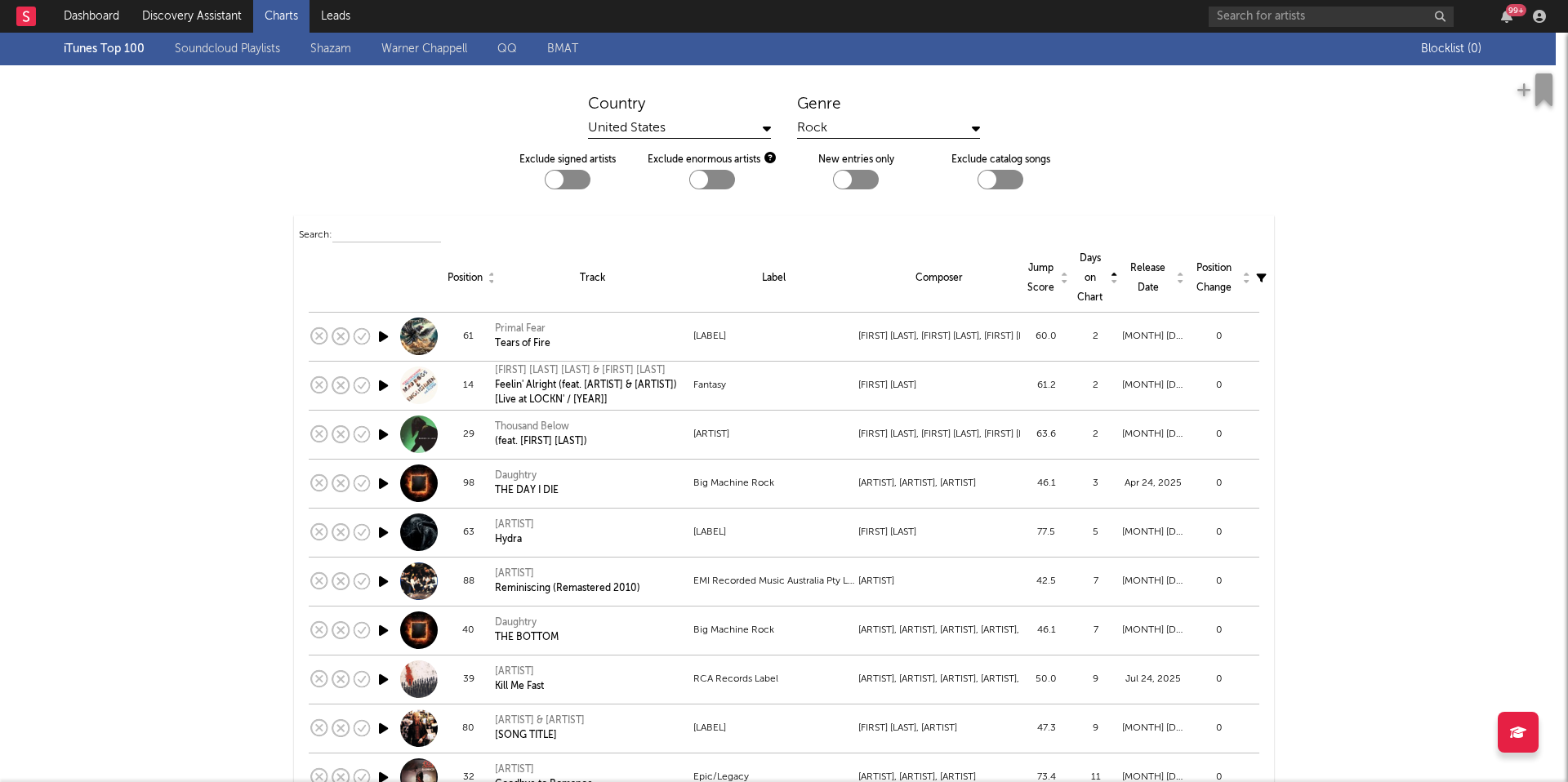 click on "Position" at bounding box center (468, 278) 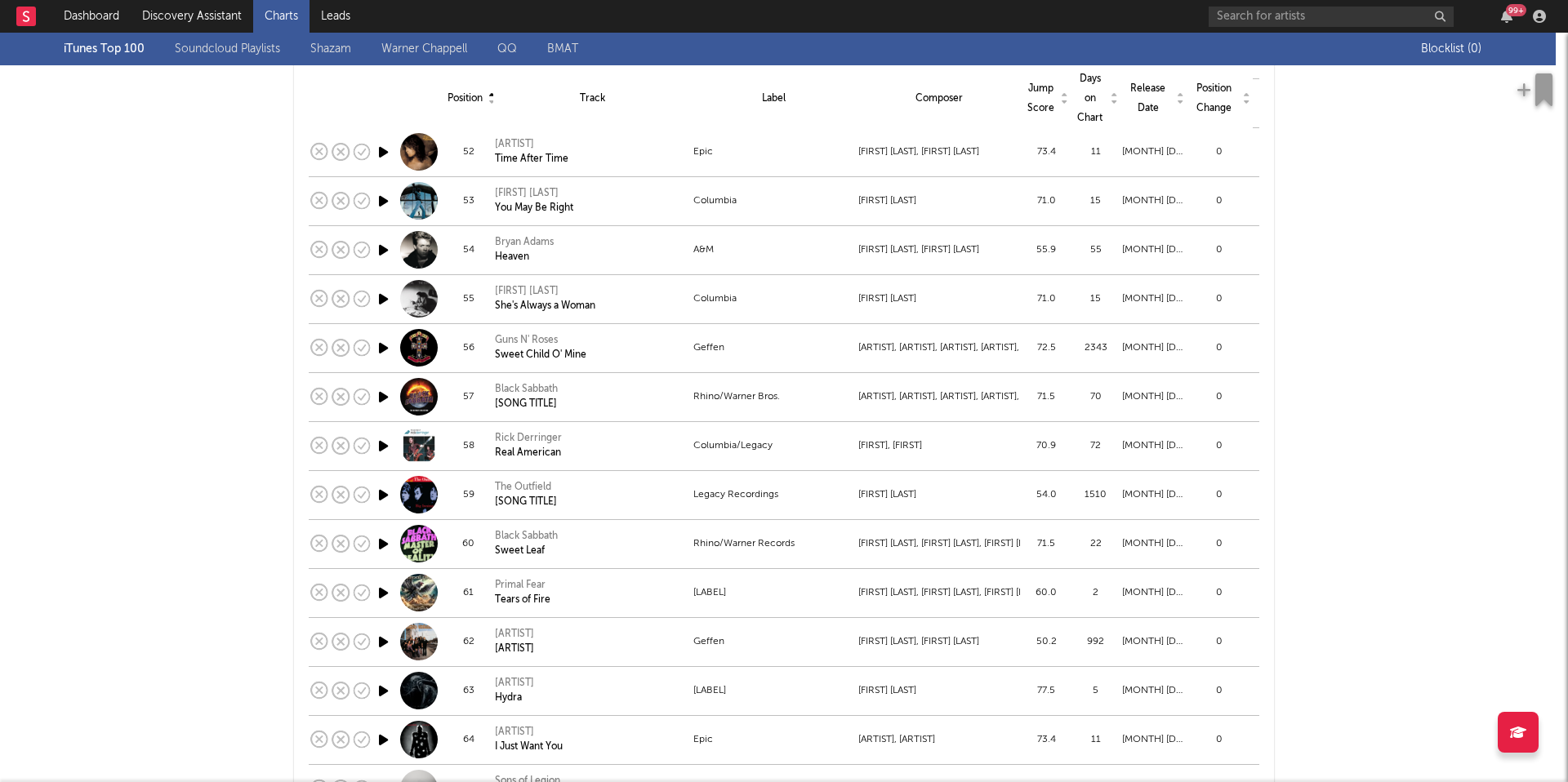 scroll, scrollTop: 2690, scrollLeft: 0, axis: vertical 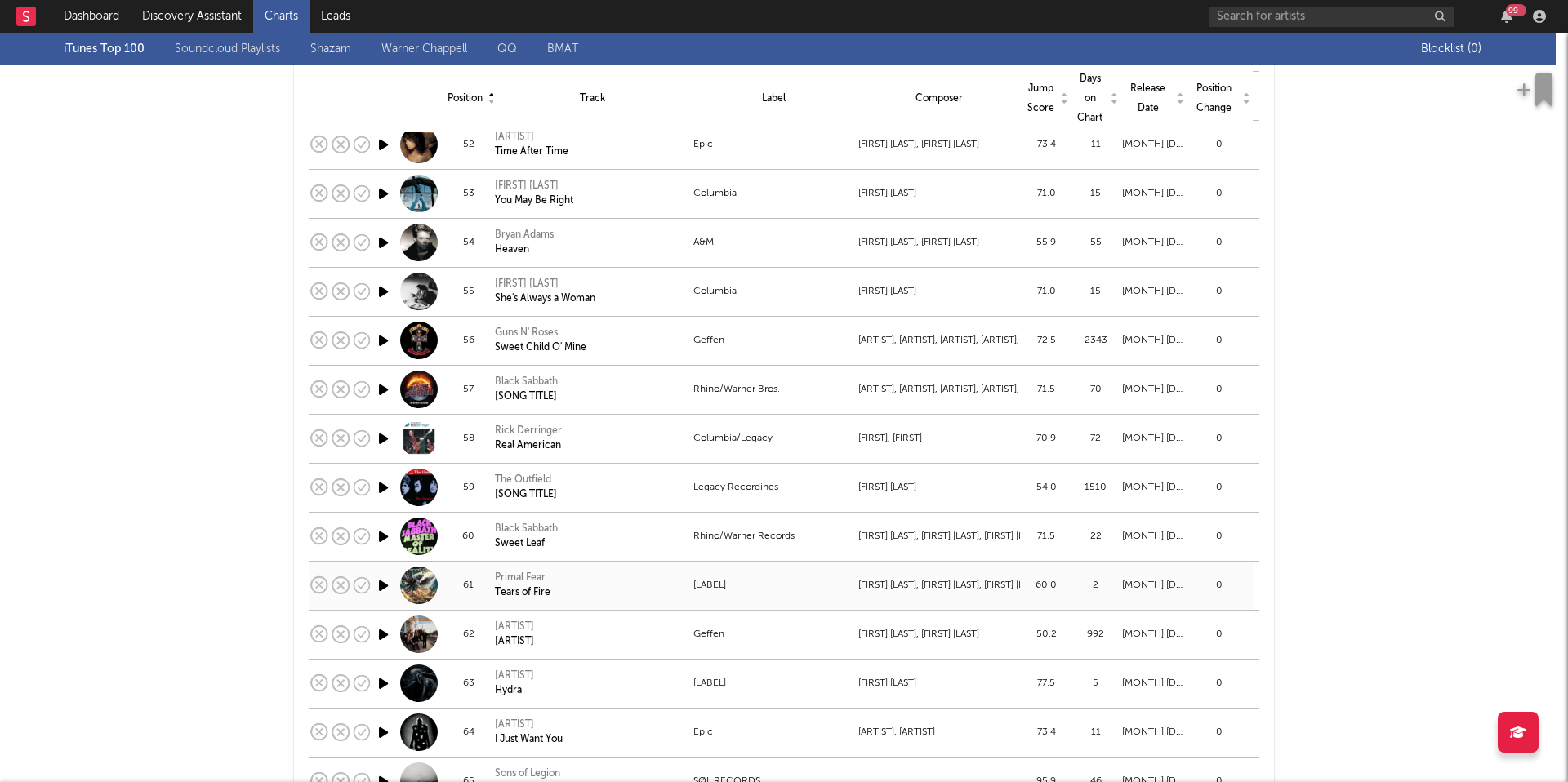 drag, startPoint x: 804, startPoint y: 584, endPoint x: 675, endPoint y: 584, distance: 129 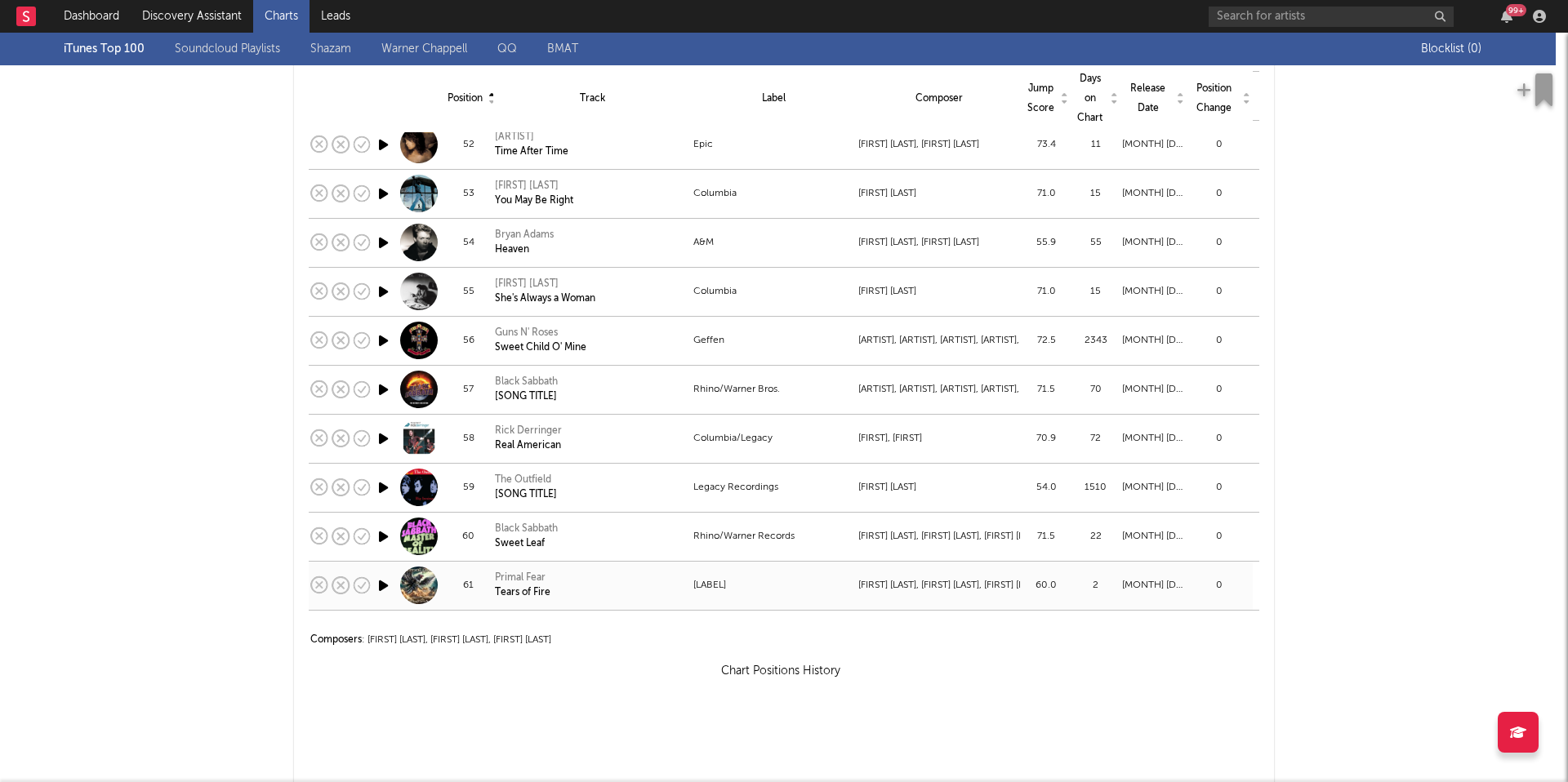 select on "View all" 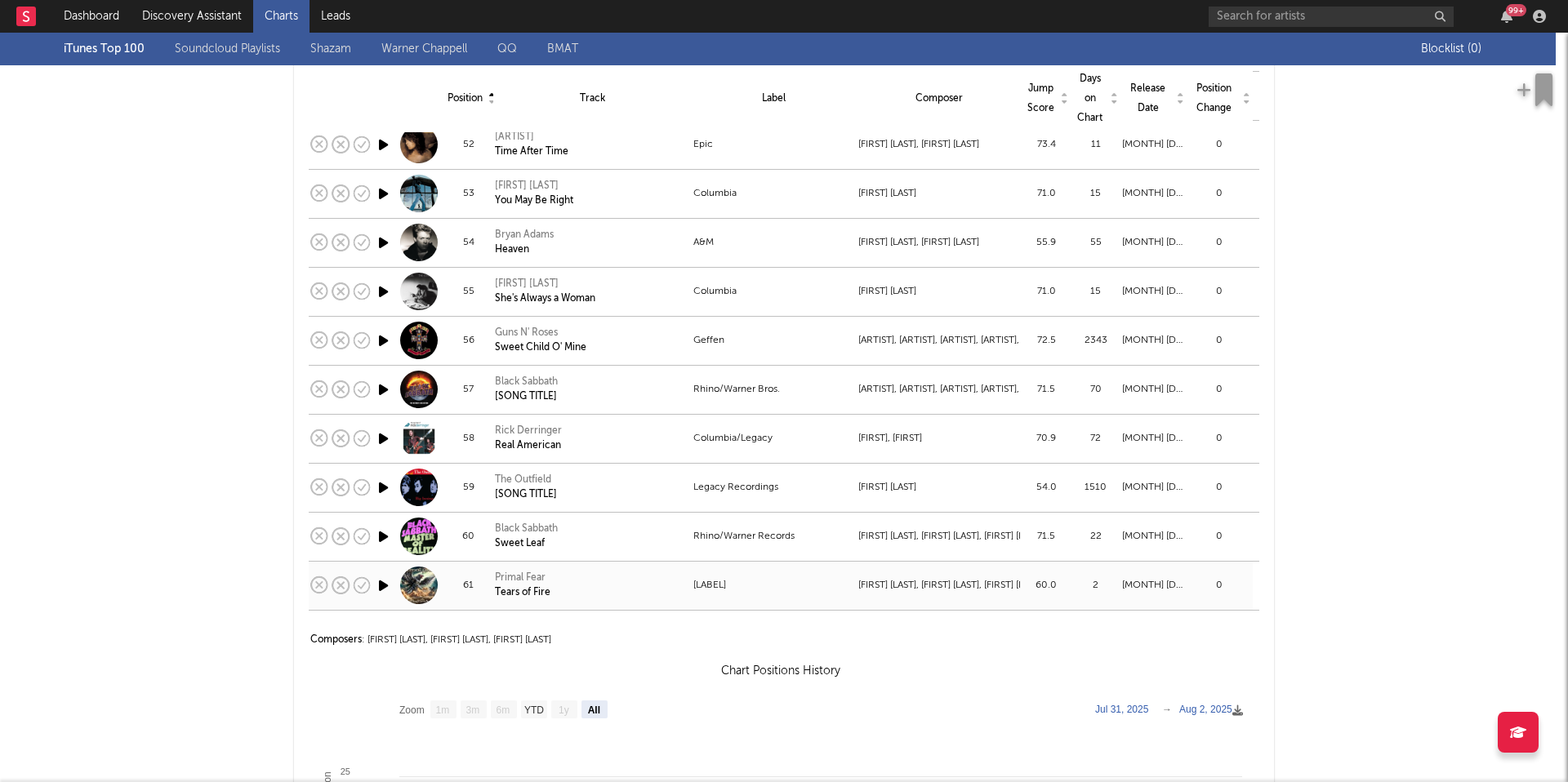 click on "Reigning Phoenix Music" at bounding box center (774, 585) 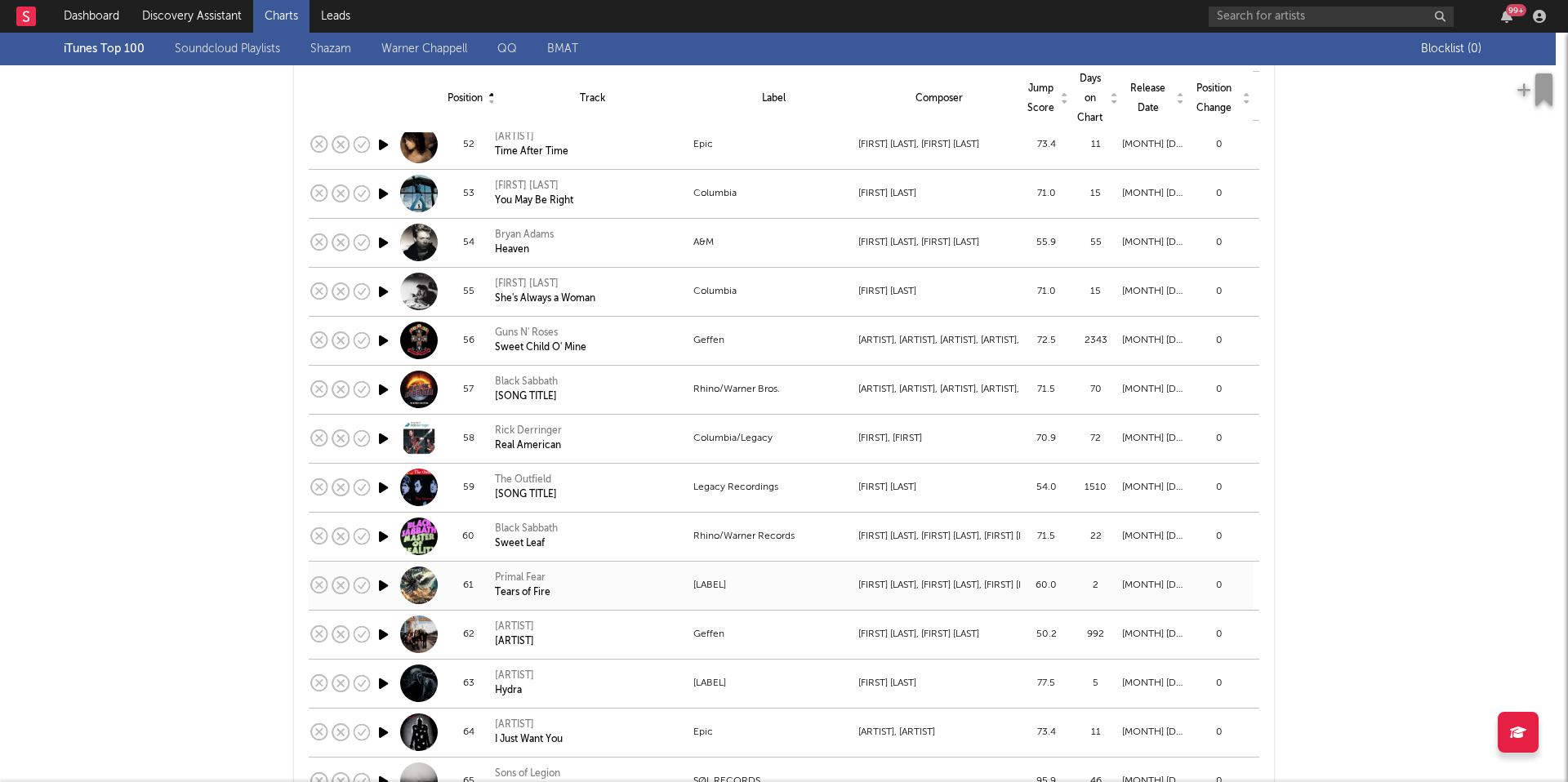 drag, startPoint x: 807, startPoint y: 586, endPoint x: 692, endPoint y: 586, distance: 115 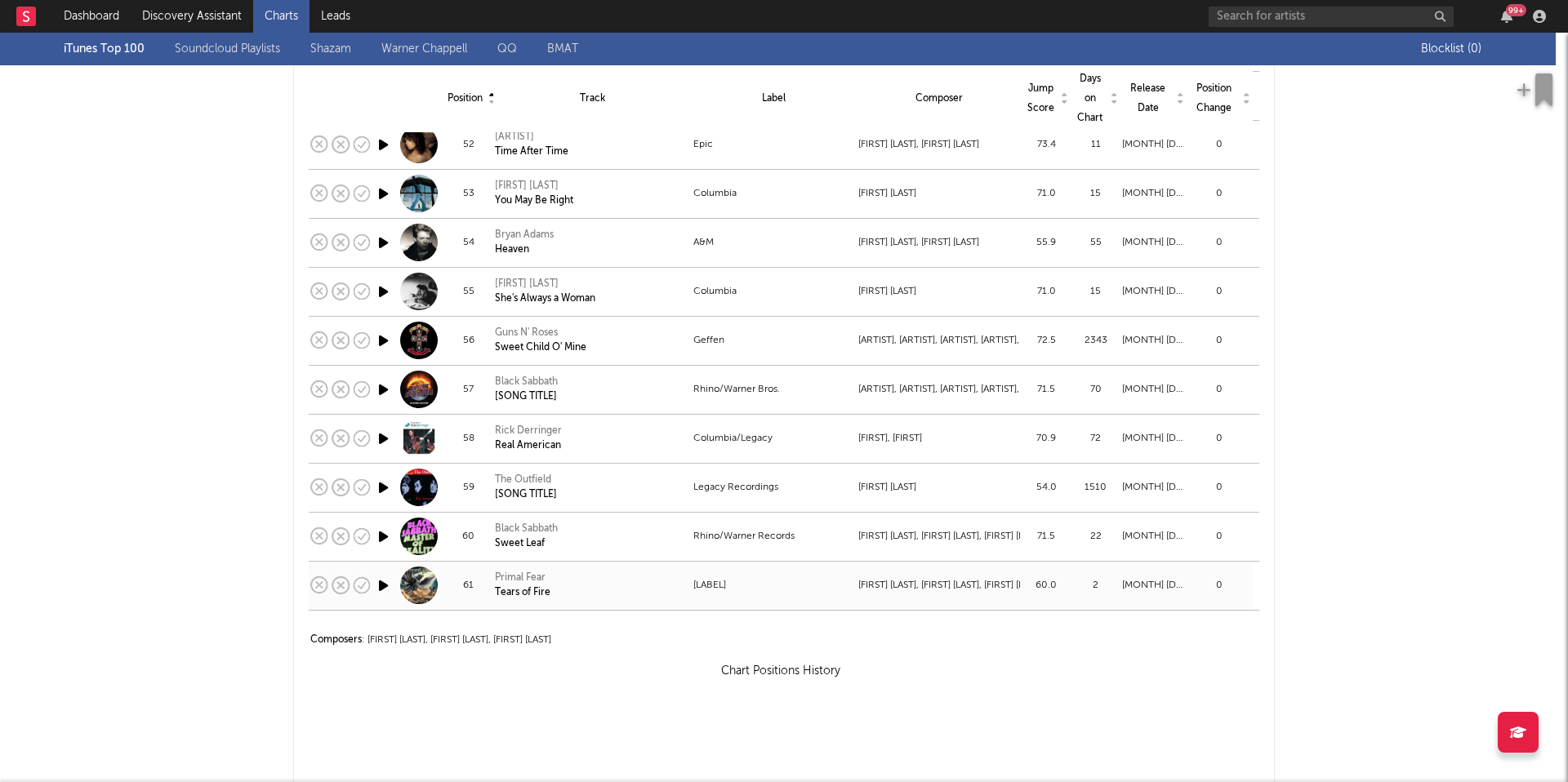 select on "View all" 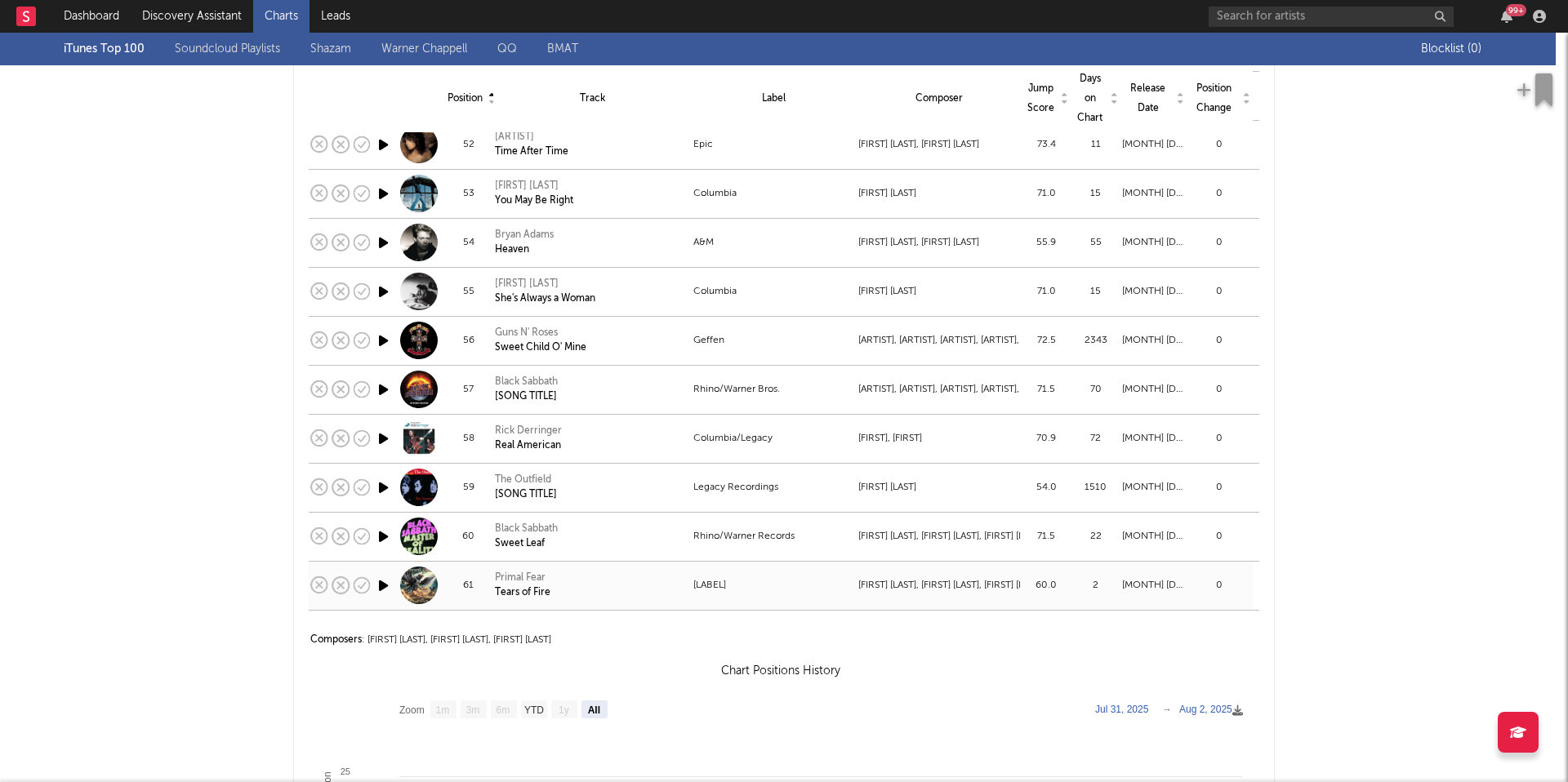 copy on "Reigning Phoenix Music" 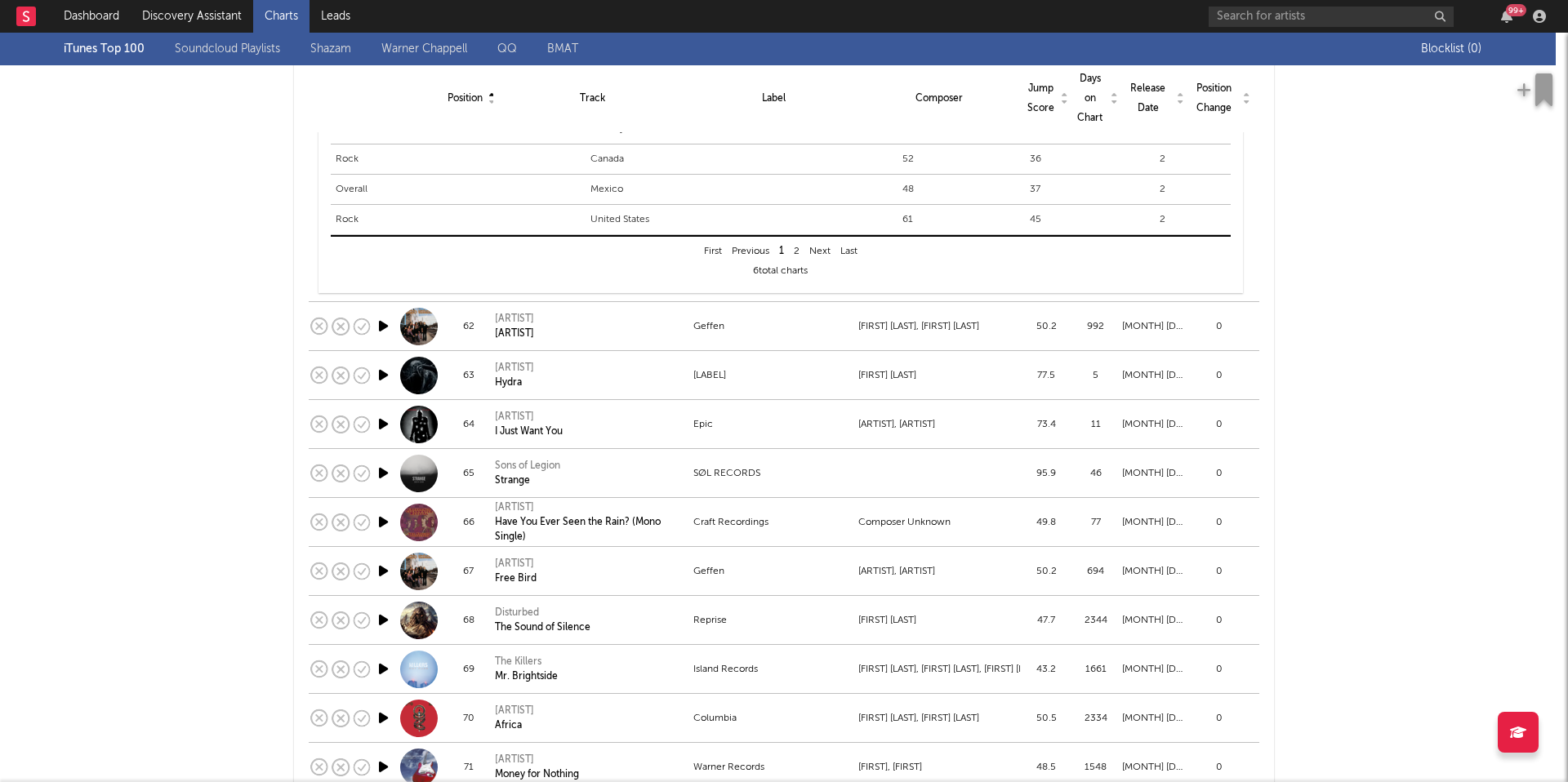 scroll, scrollTop: 3642, scrollLeft: 0, axis: vertical 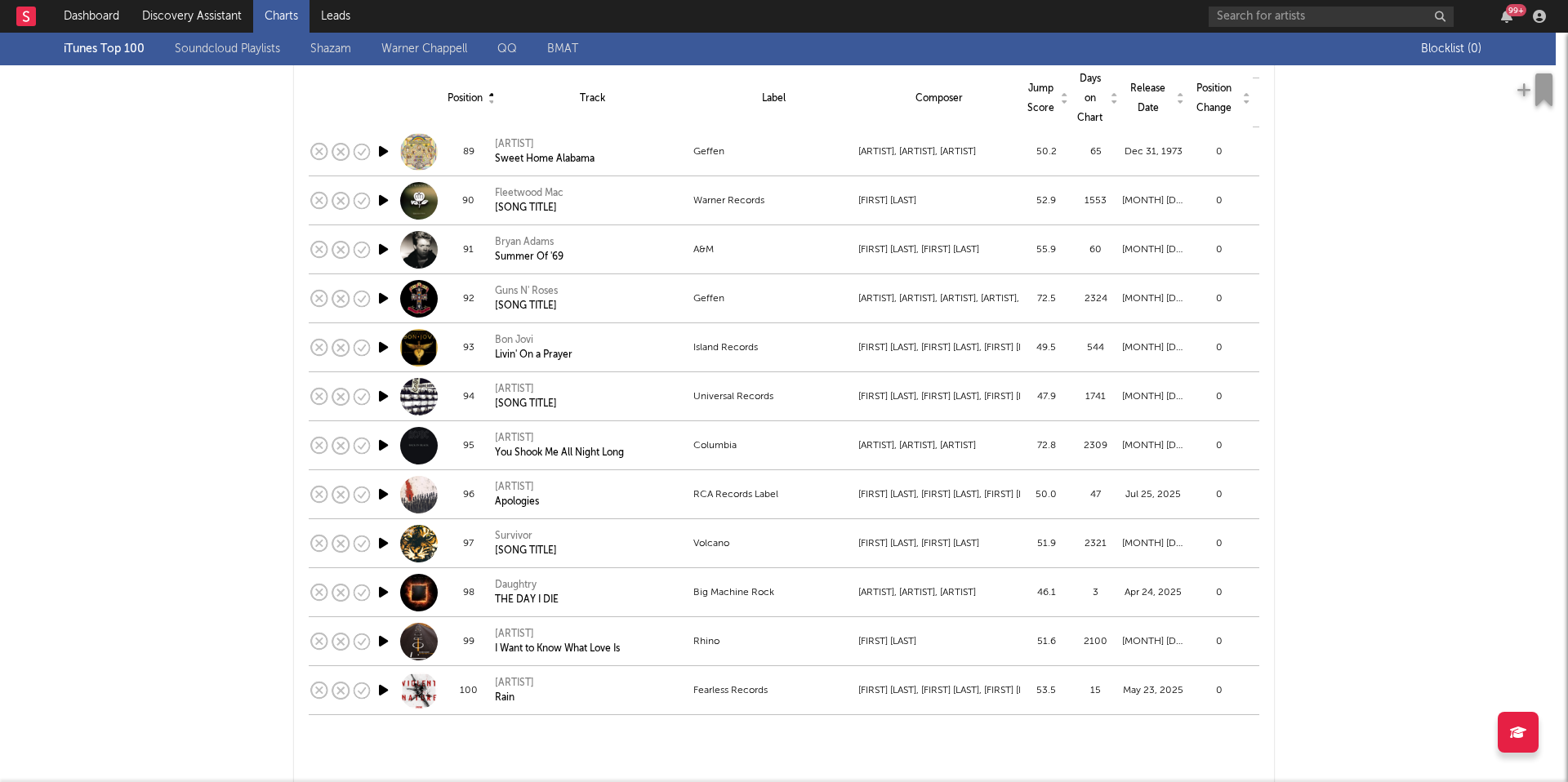 select on "View all" 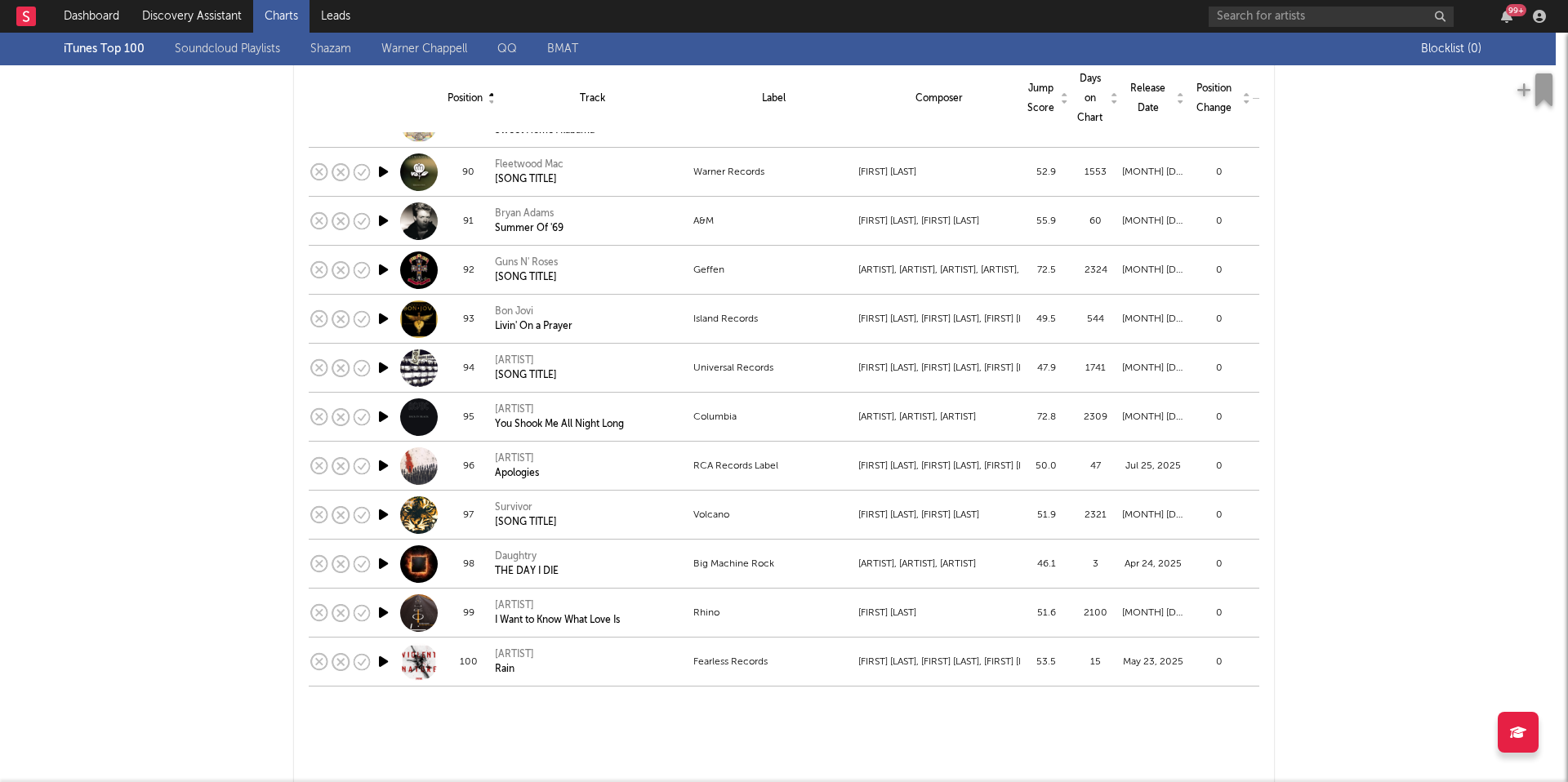 select on "View all" 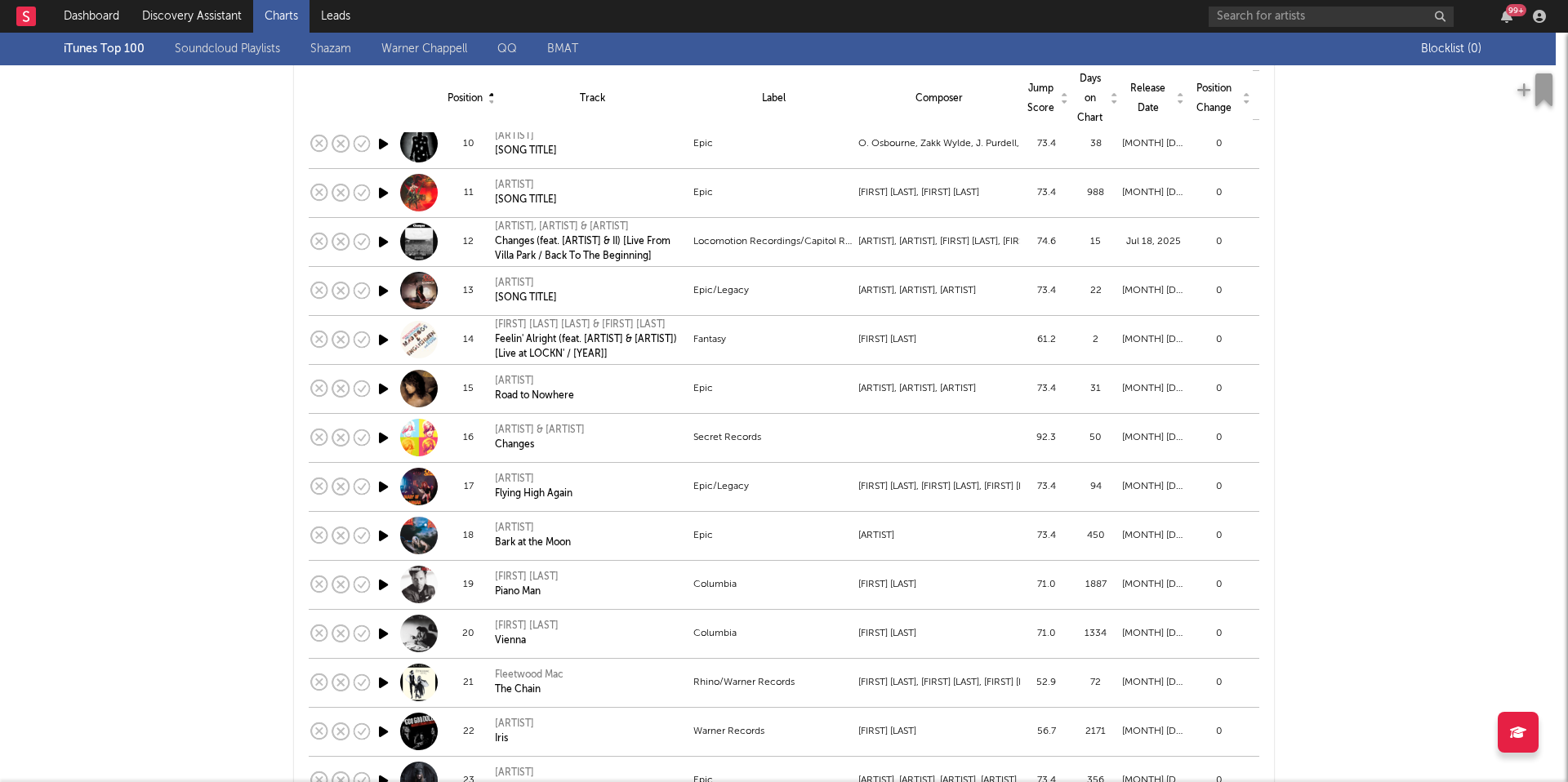 scroll, scrollTop: 0, scrollLeft: 0, axis: both 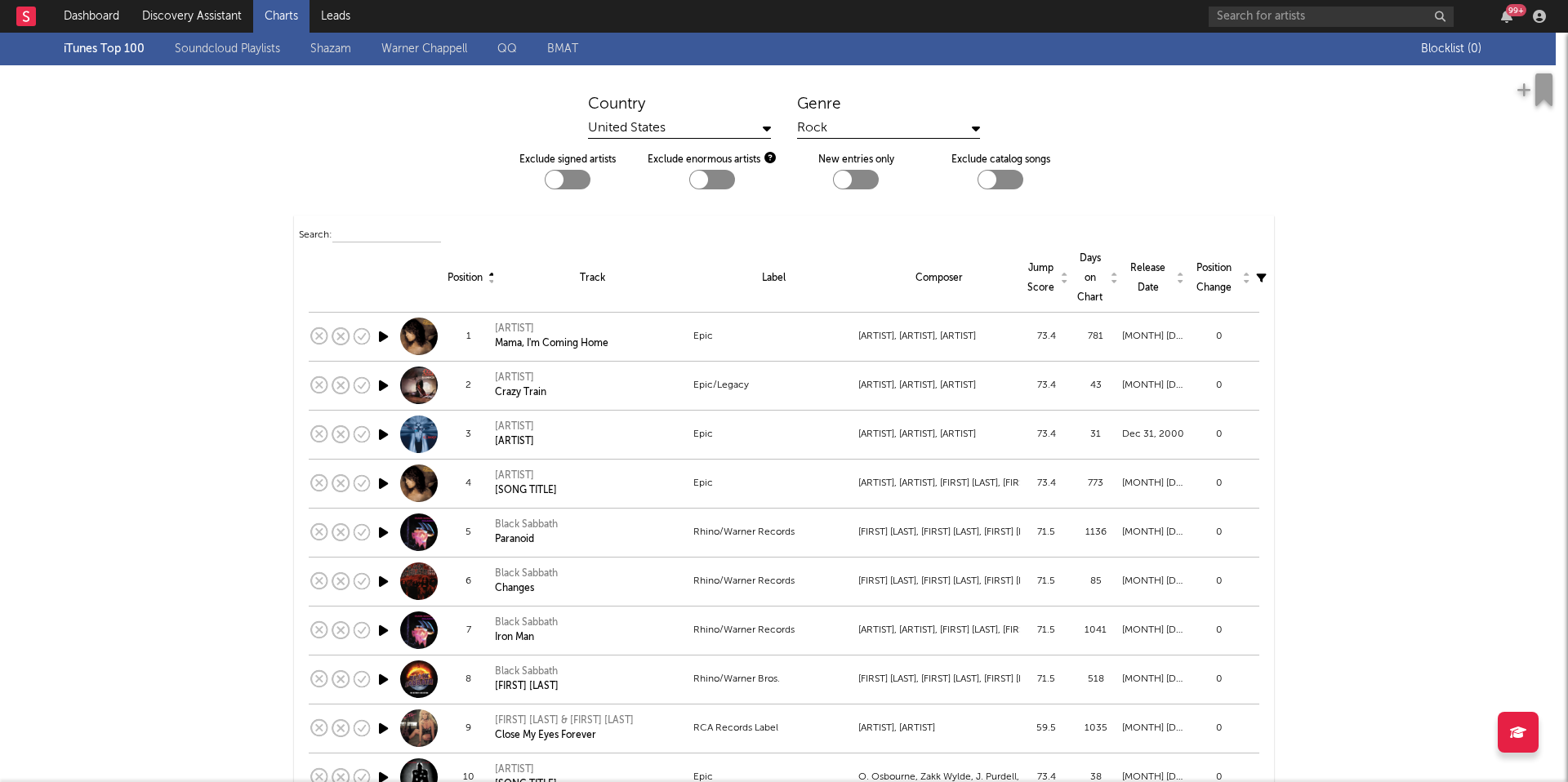 click on "Rock" at bounding box center [889, 128] 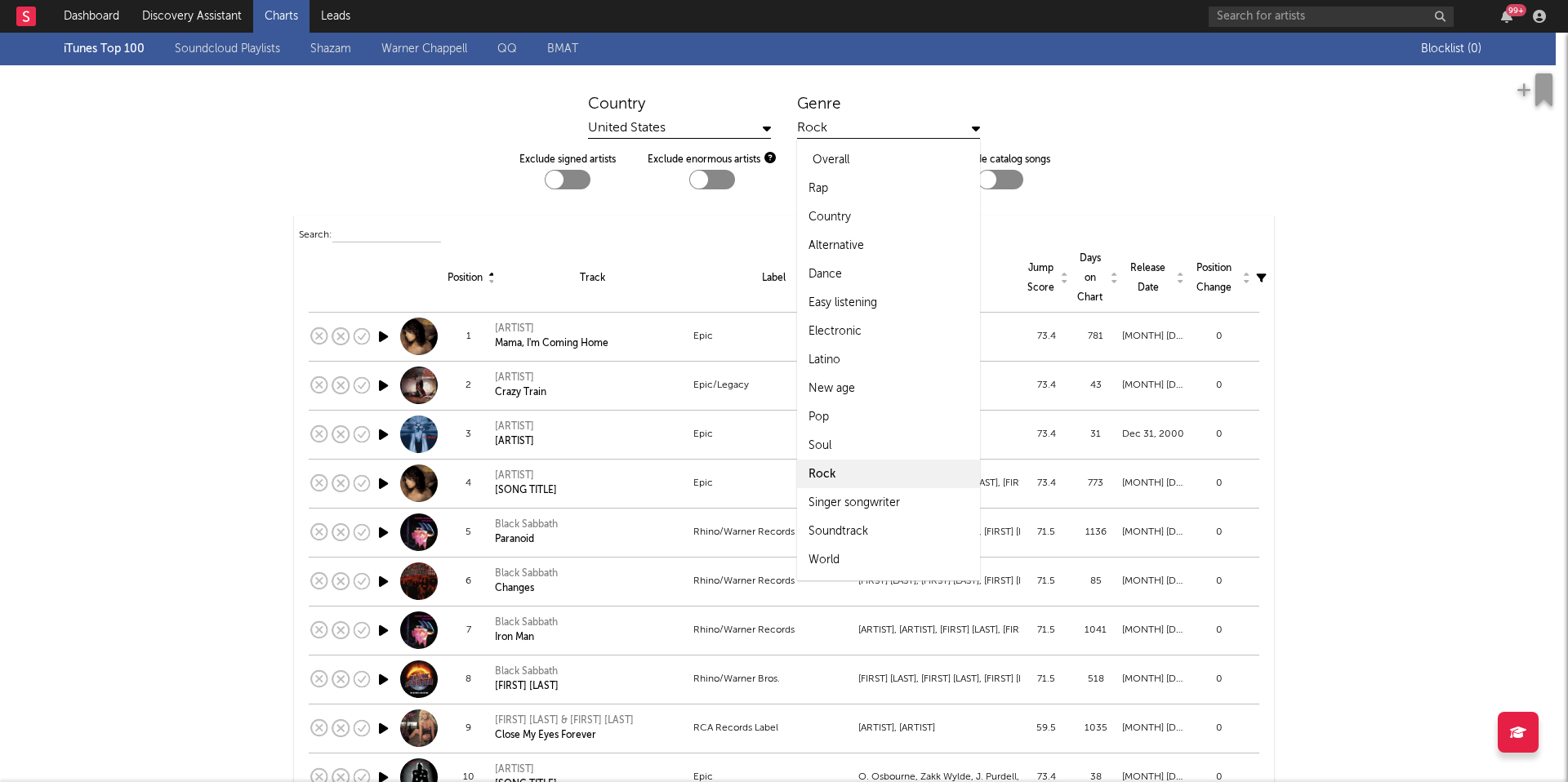 click on "Overall" at bounding box center (831, 160) 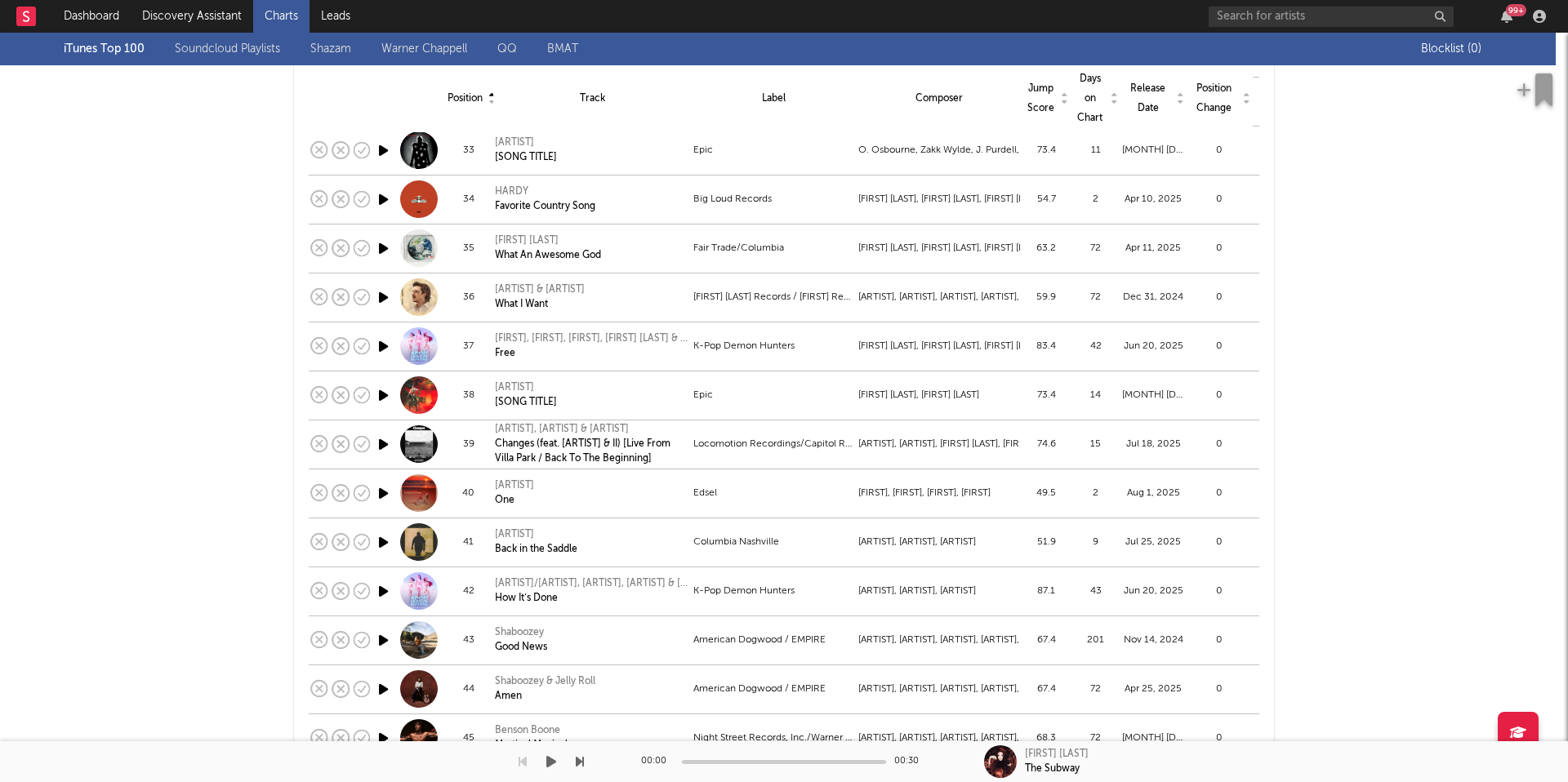 scroll, scrollTop: 1756, scrollLeft: 0, axis: vertical 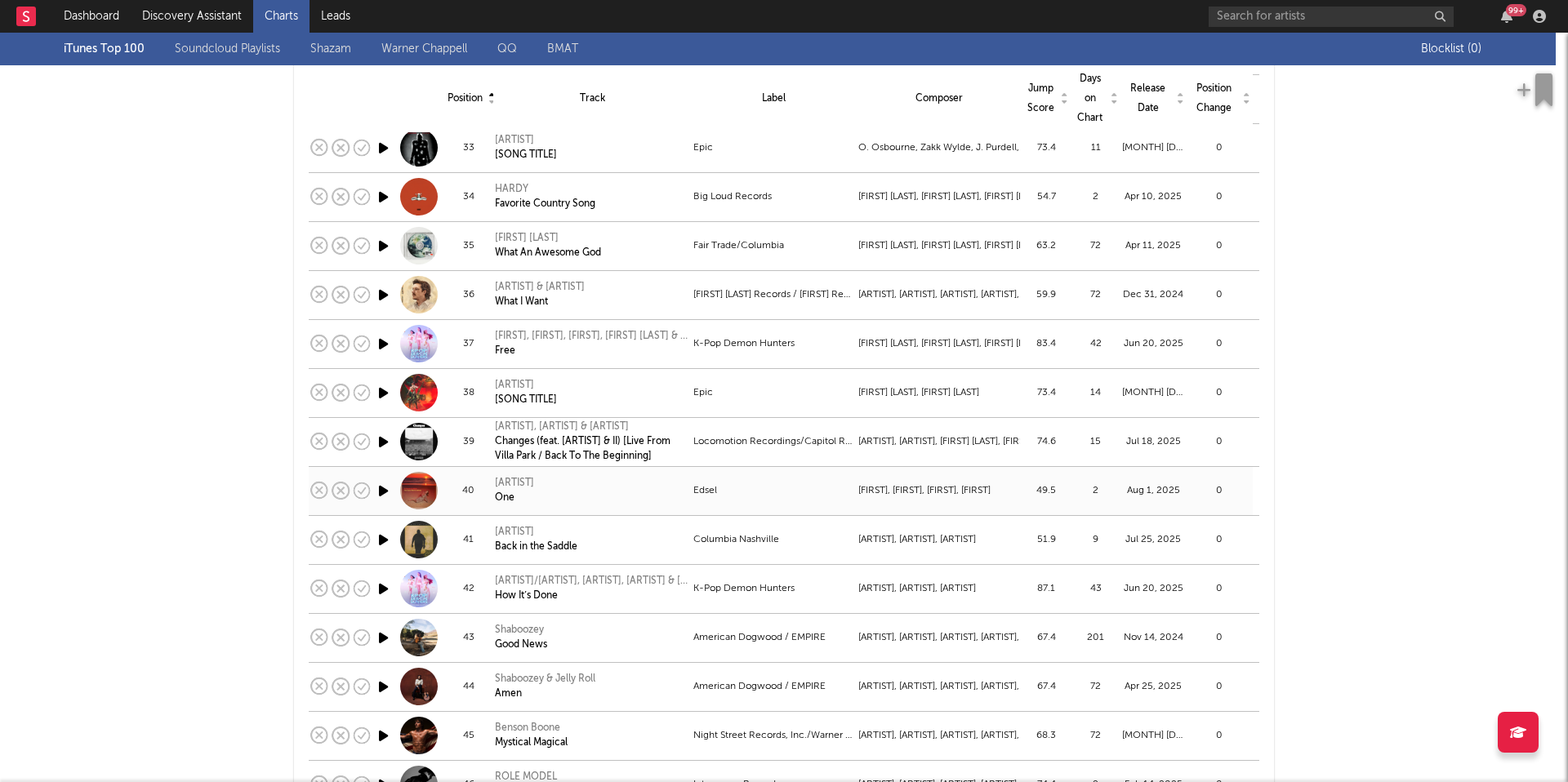 click on "Belinda Carlisle" at bounding box center [514, 483] 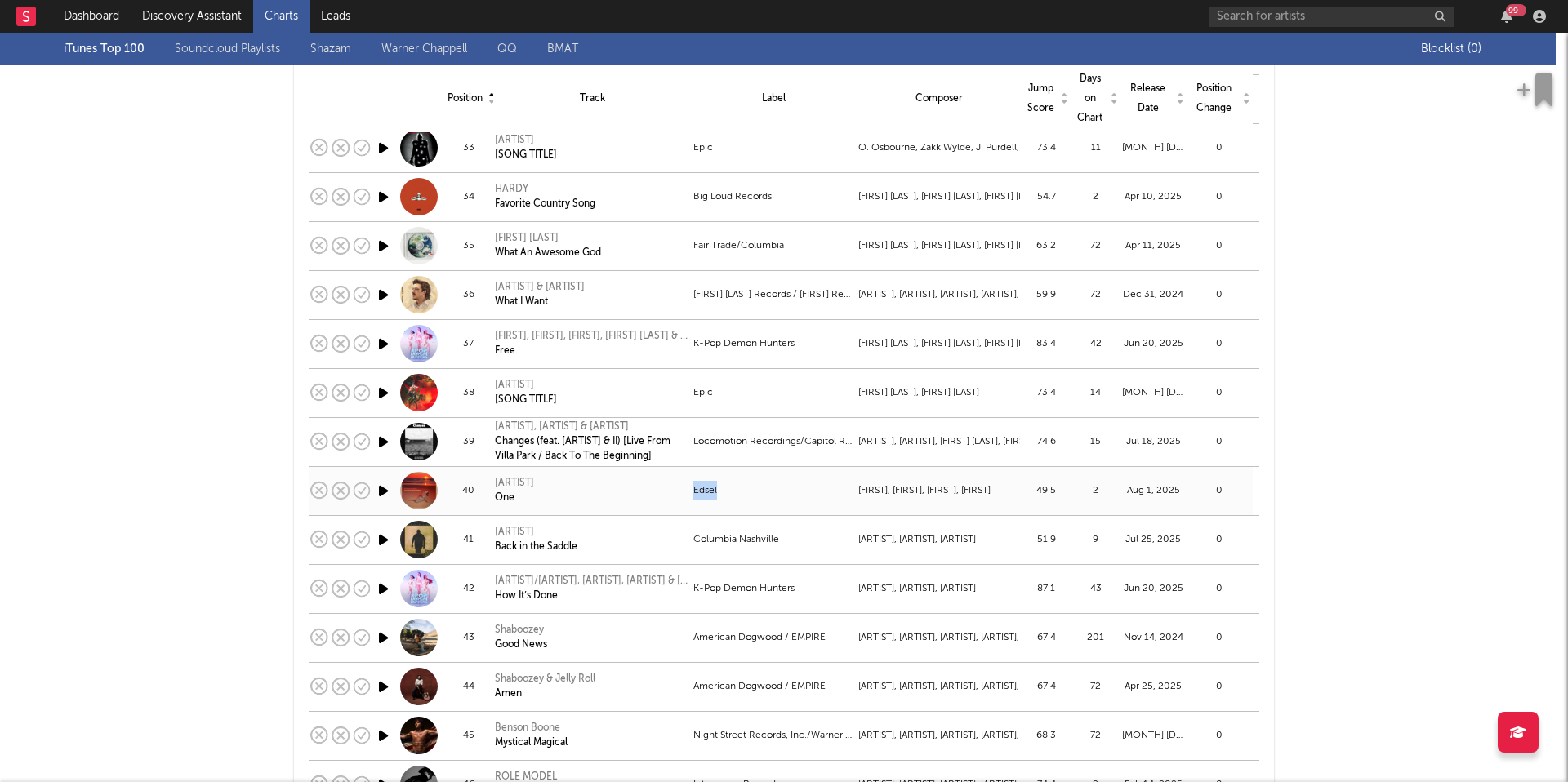drag, startPoint x: 724, startPoint y: 492, endPoint x: 690, endPoint y: 492, distance: 34 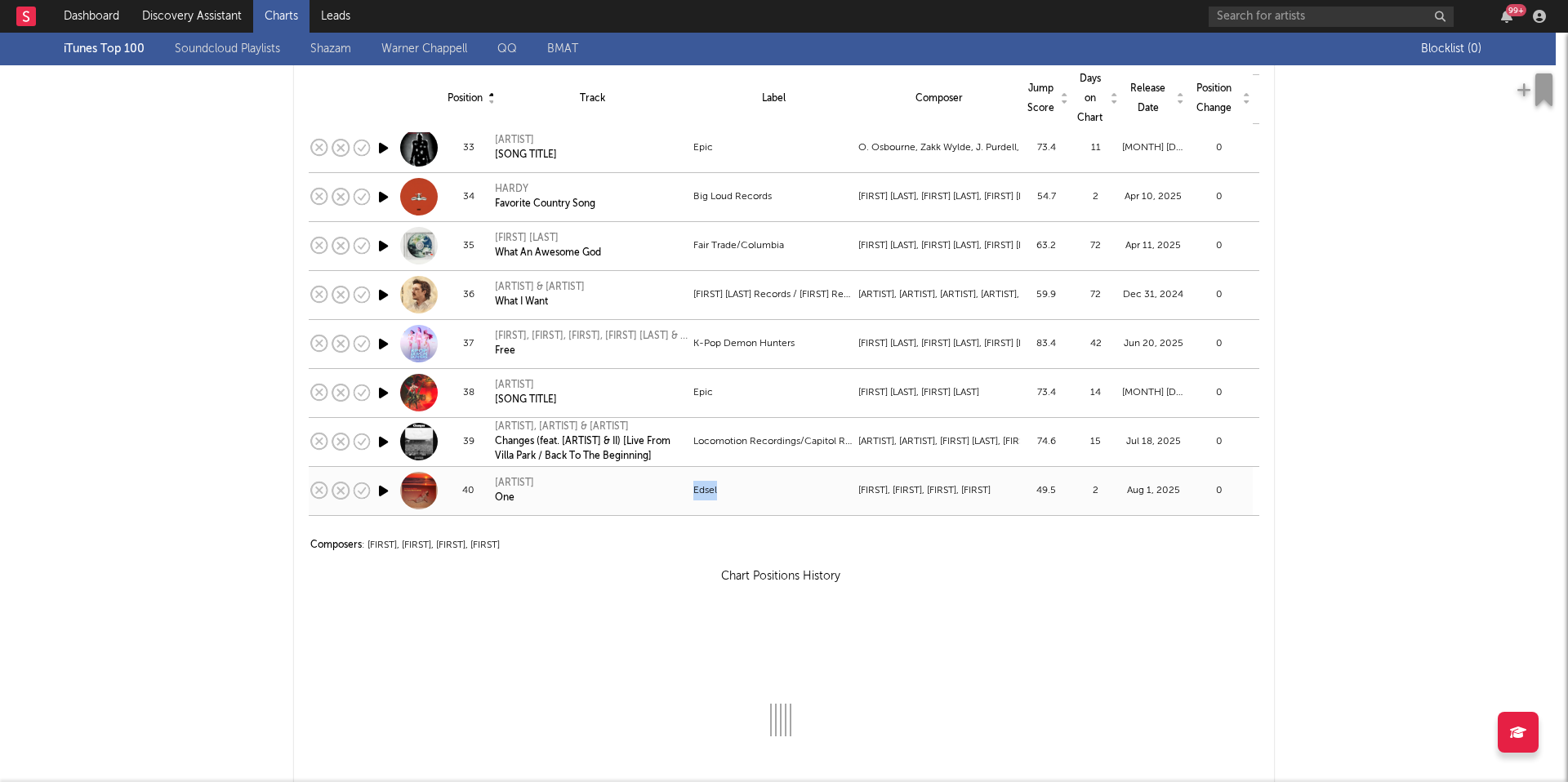 copy on "Edsel" 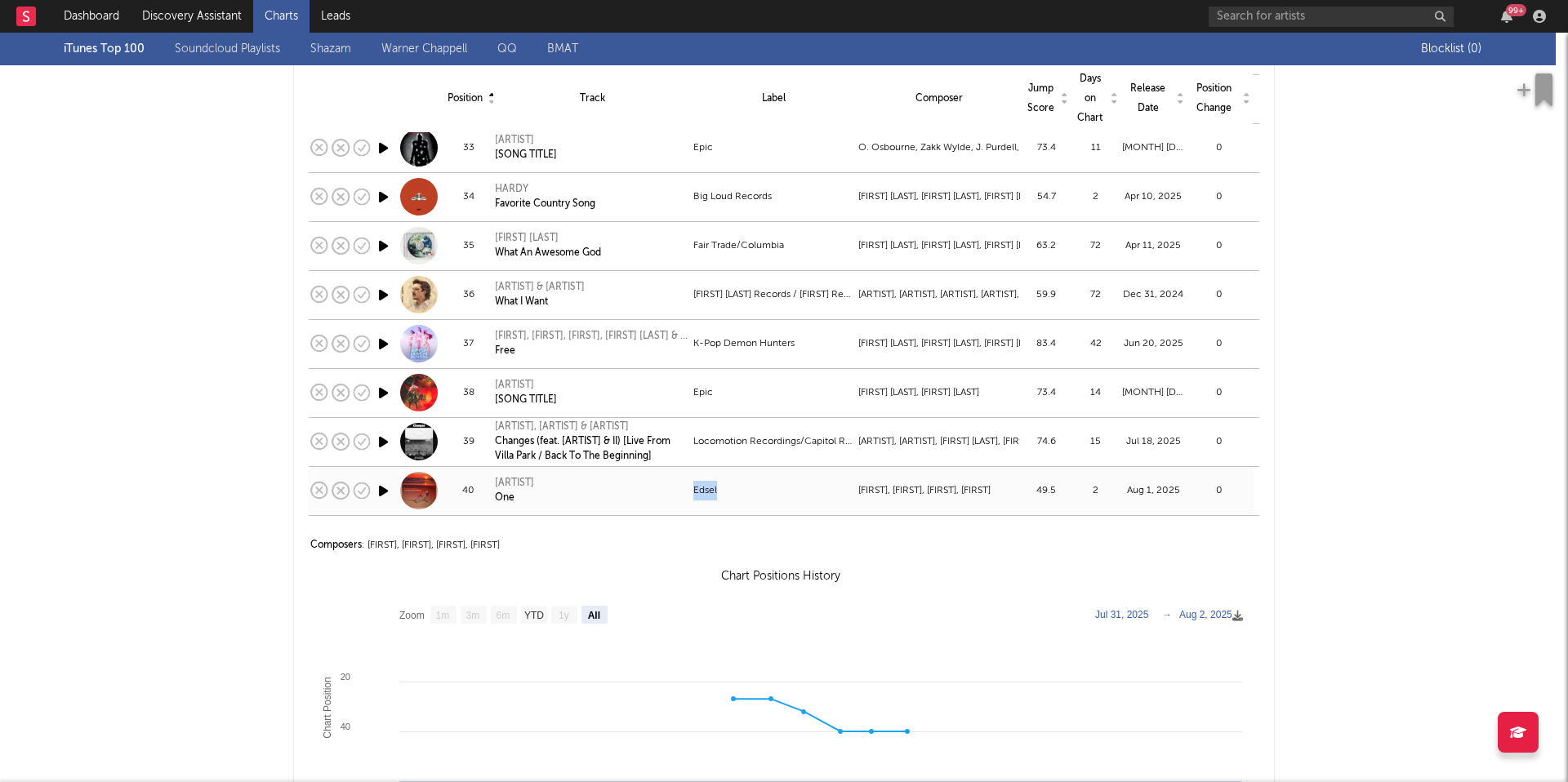 click on "Edsel" at bounding box center [774, 491] 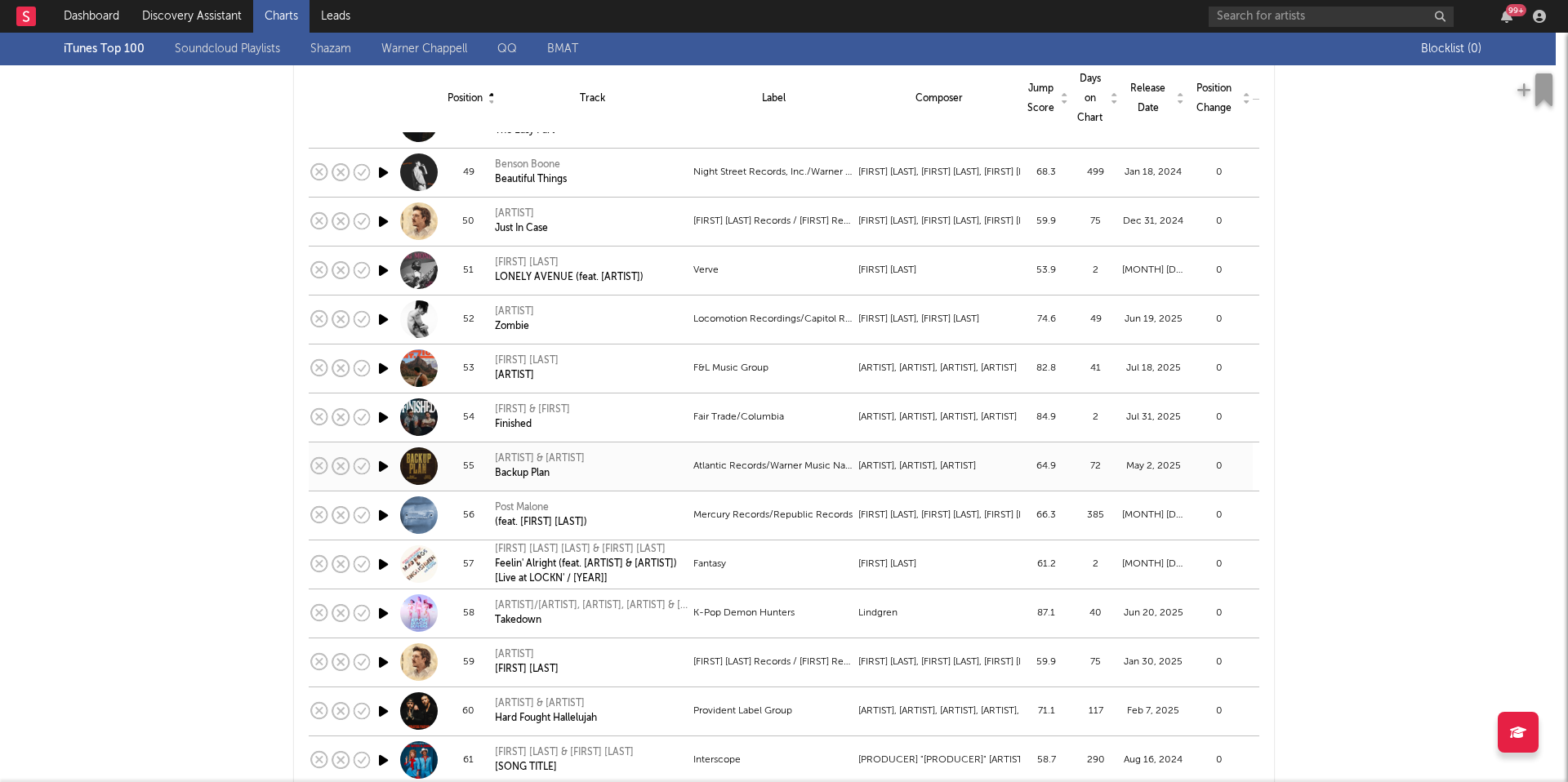 scroll, scrollTop: 2553, scrollLeft: 0, axis: vertical 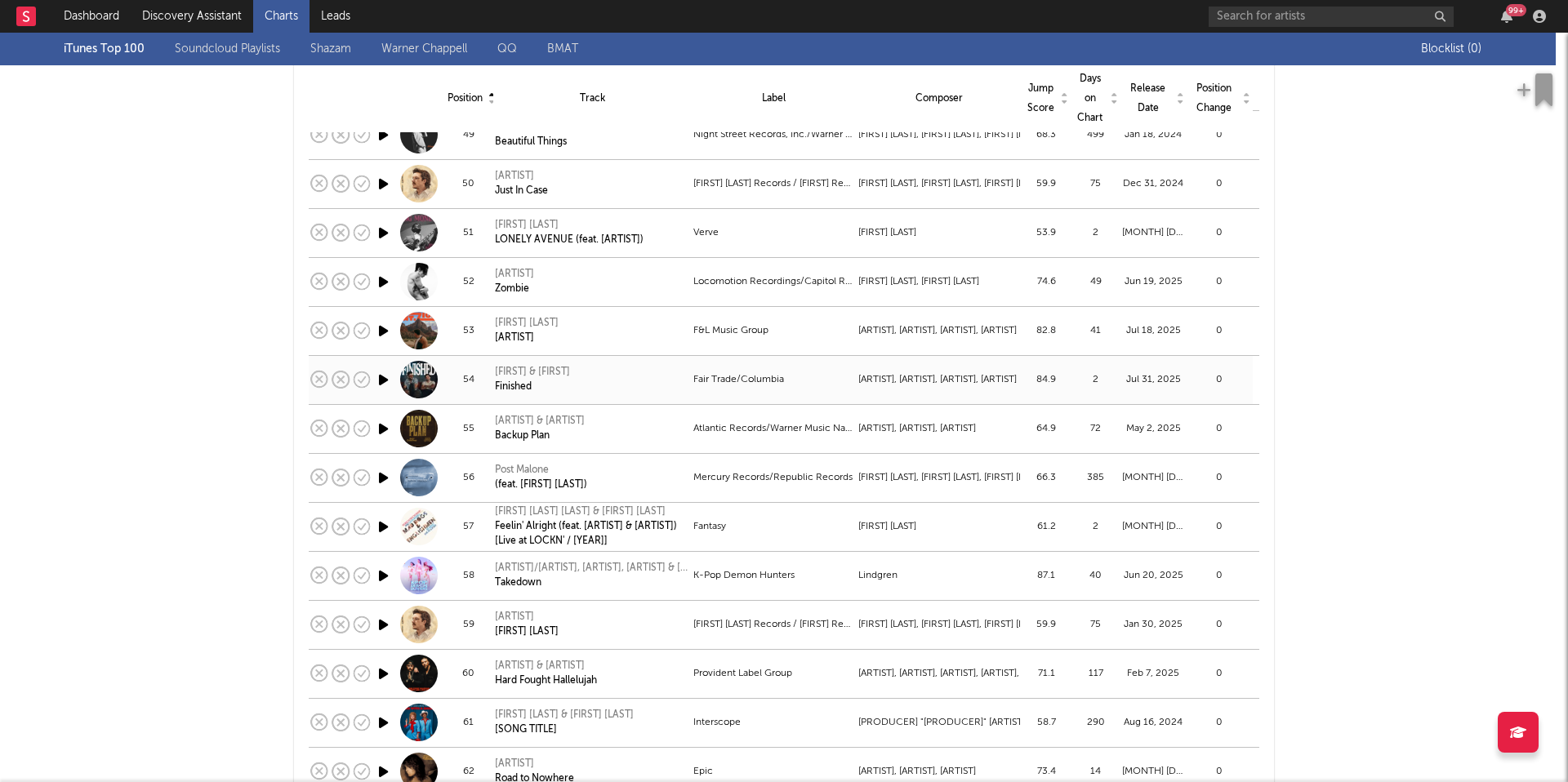 click on "Caleb & John" at bounding box center [532, 372] 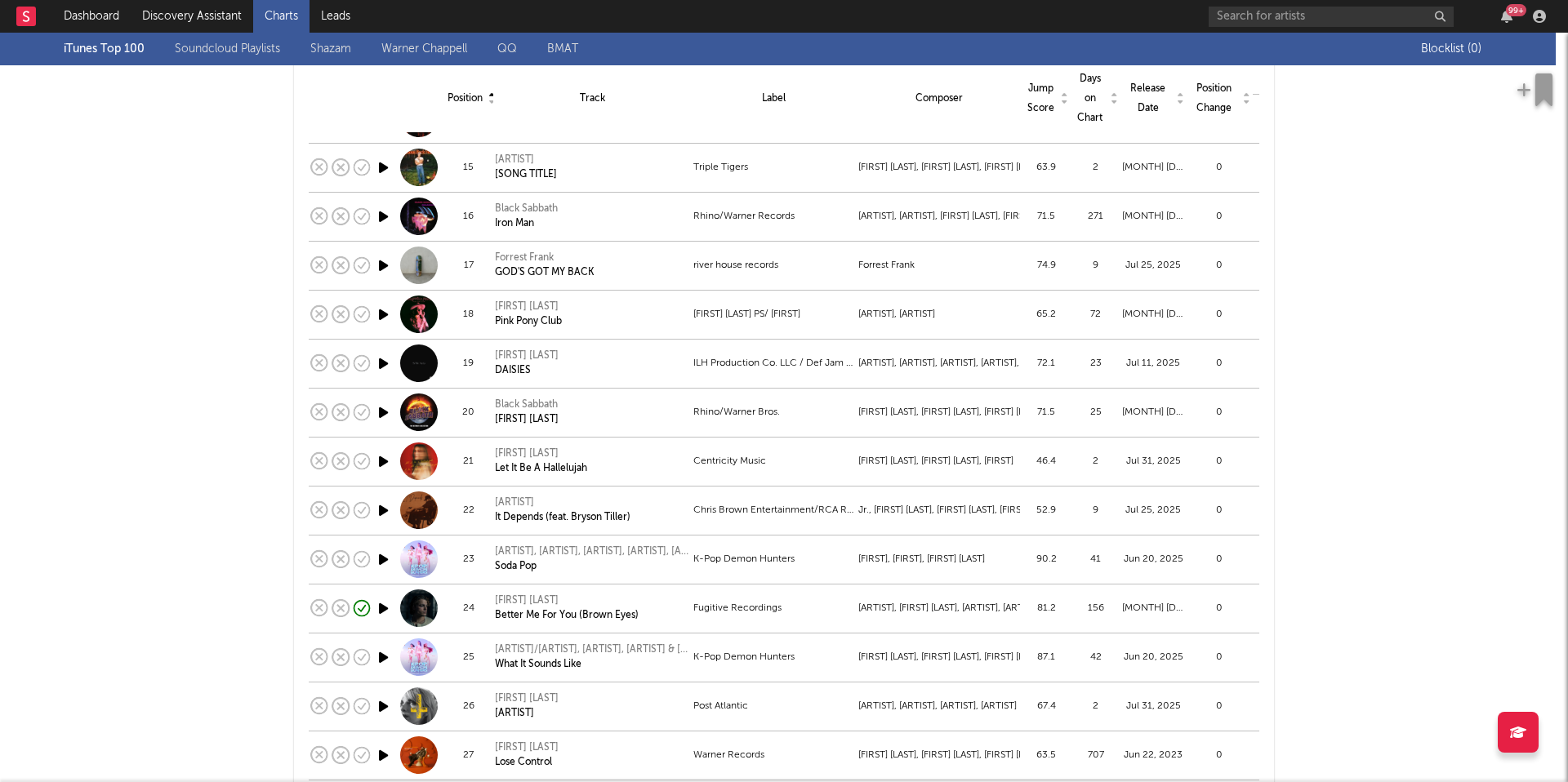 scroll, scrollTop: 0, scrollLeft: 0, axis: both 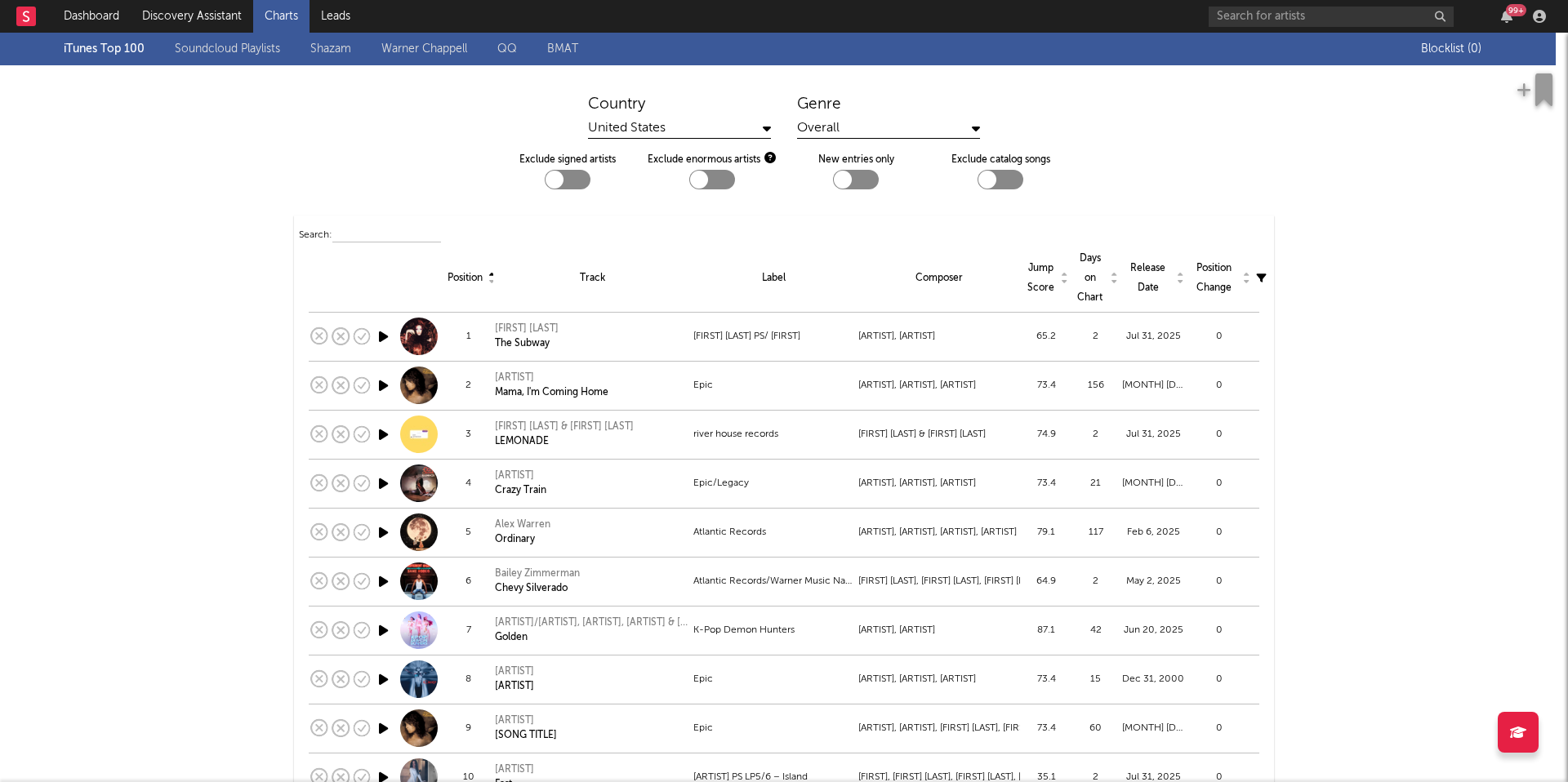 click at bounding box center [386, 236] 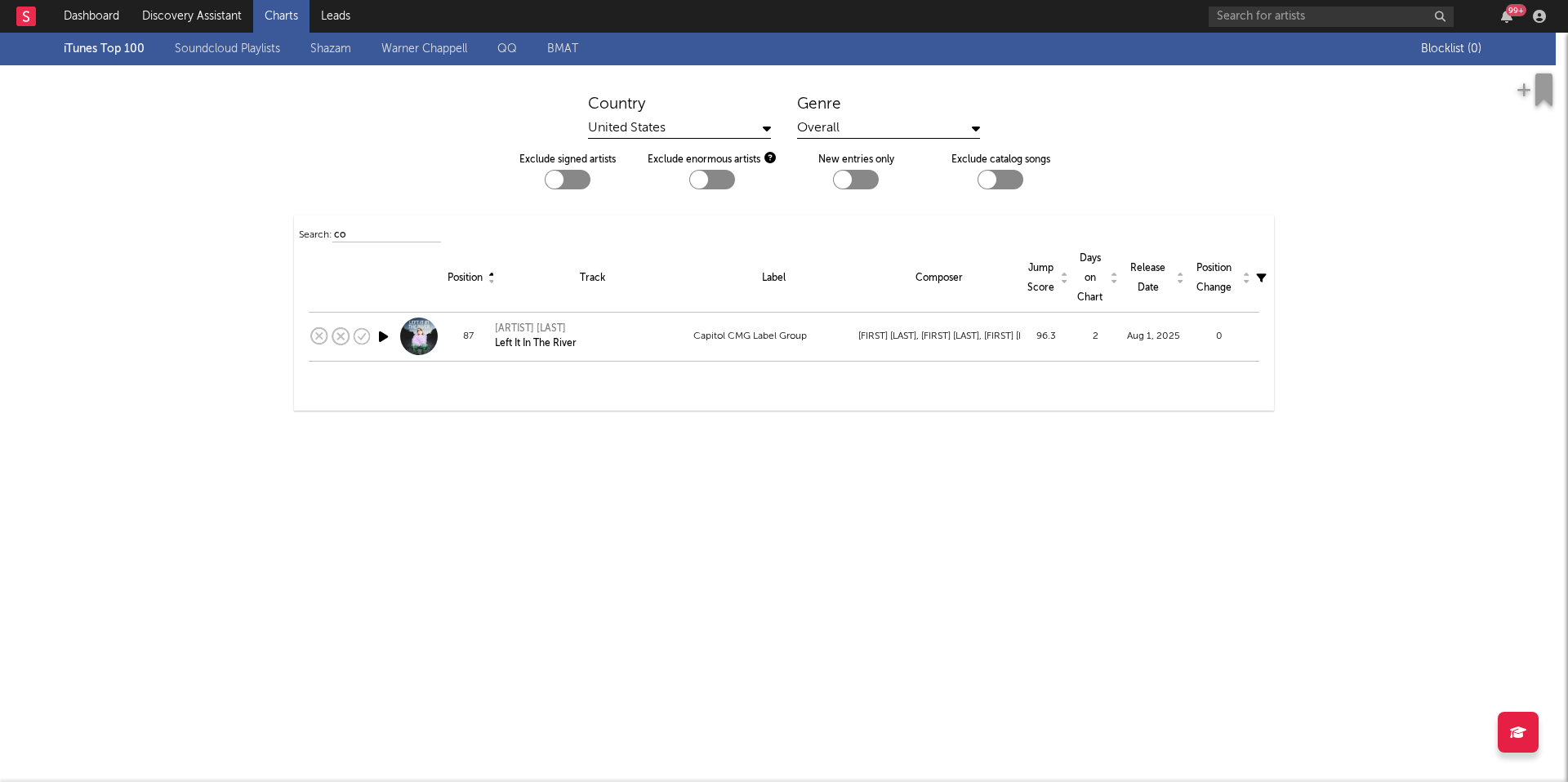 type on "c" 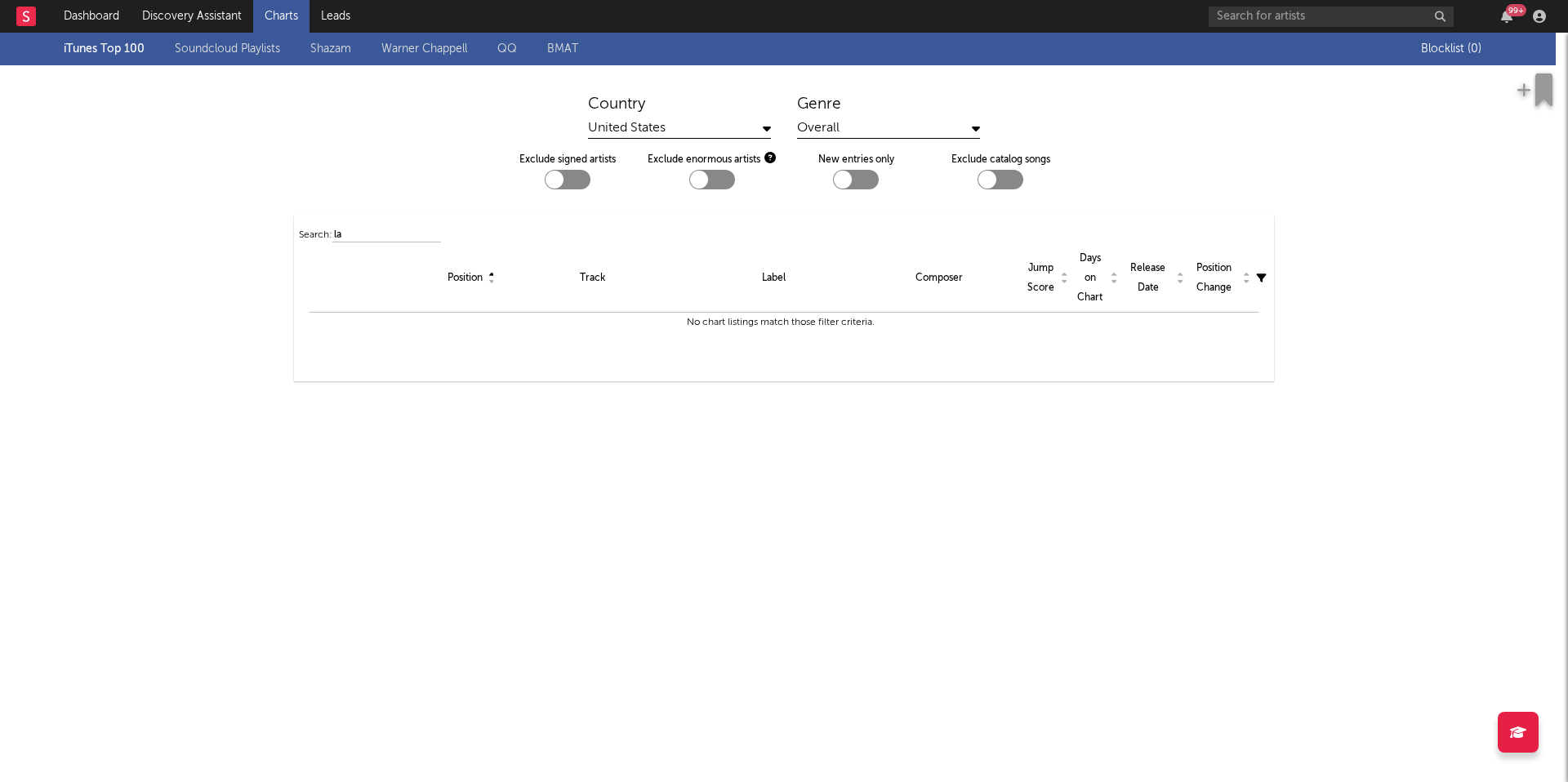 type on "l" 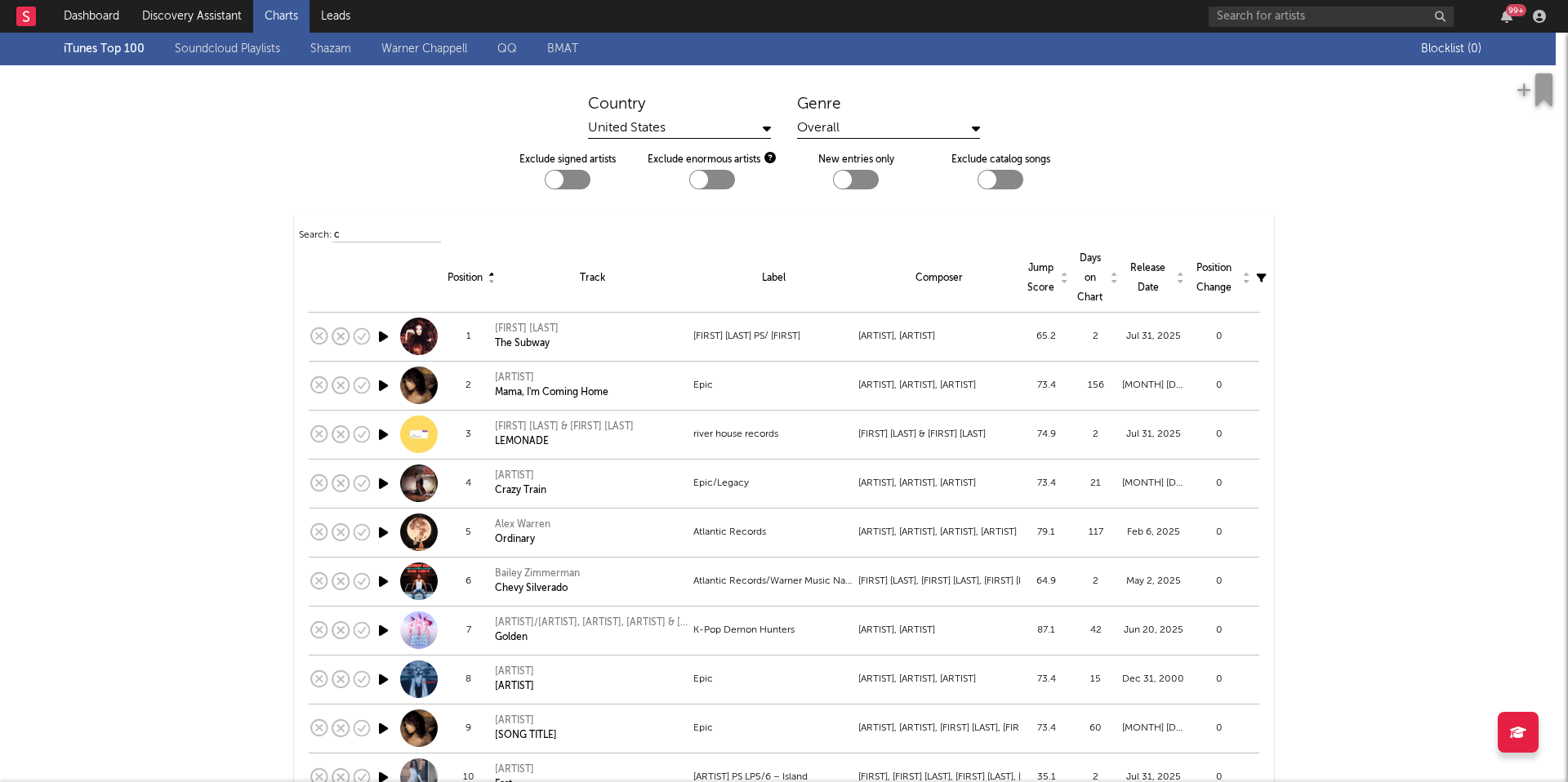 type on "c" 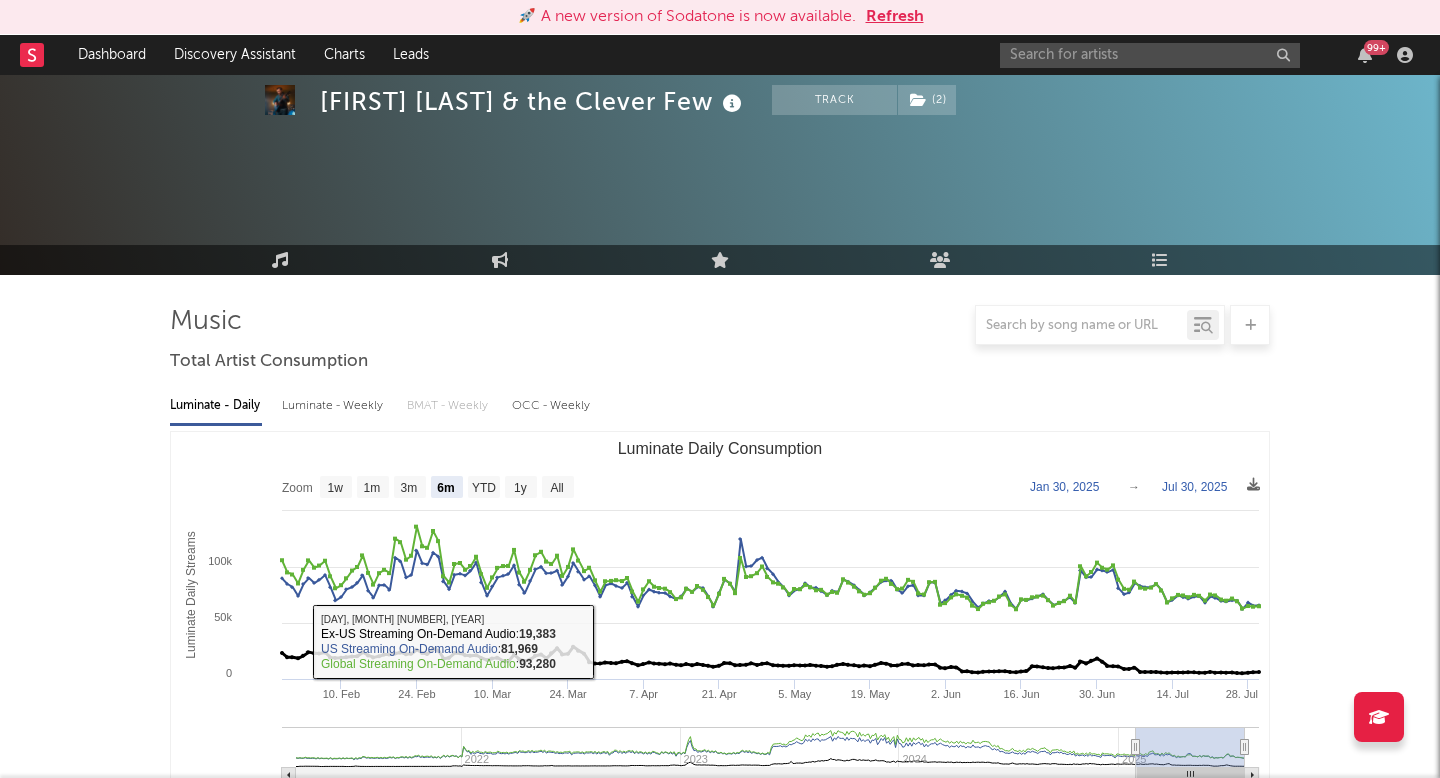 select on "6m" 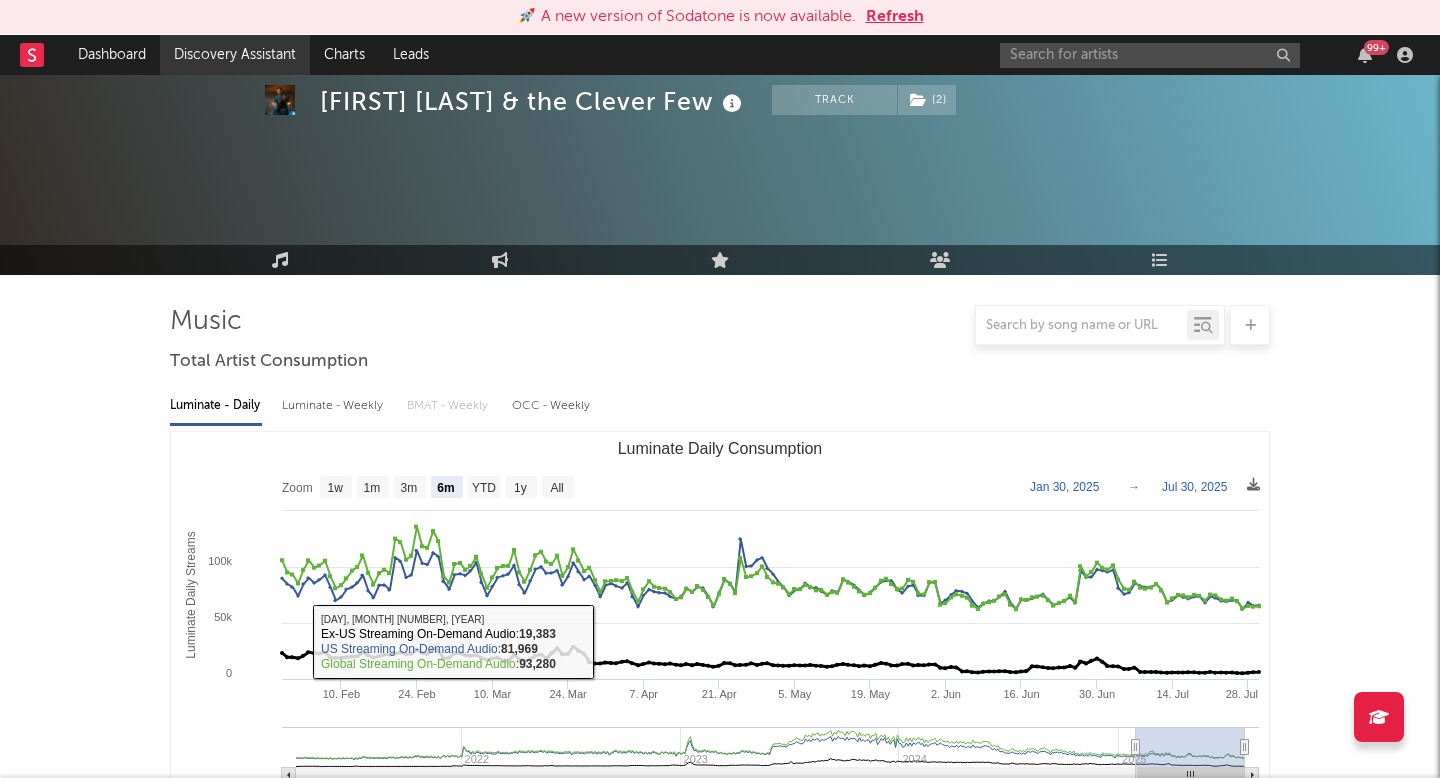 scroll, scrollTop: 480, scrollLeft: 0, axis: vertical 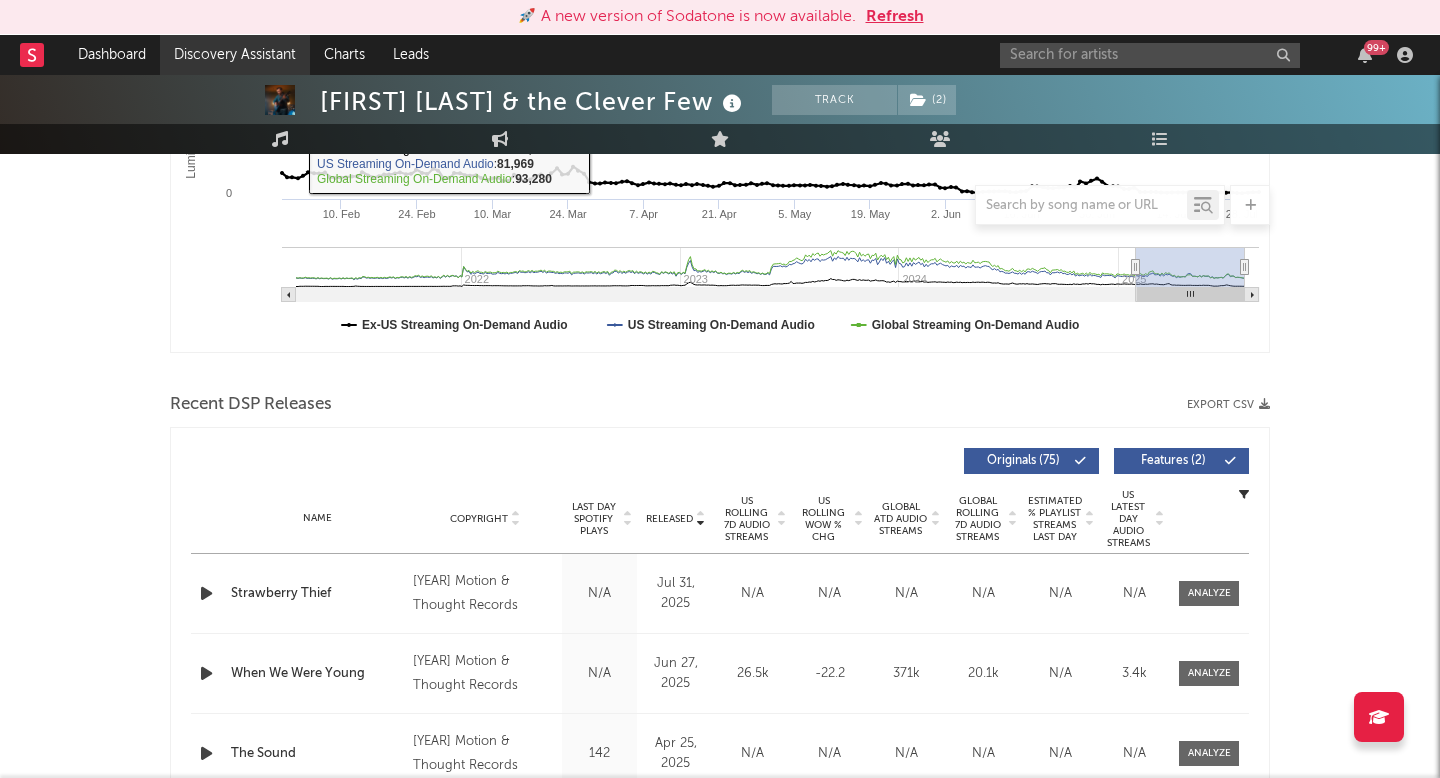 click on "Discovery Assistant" at bounding box center [235, 55] 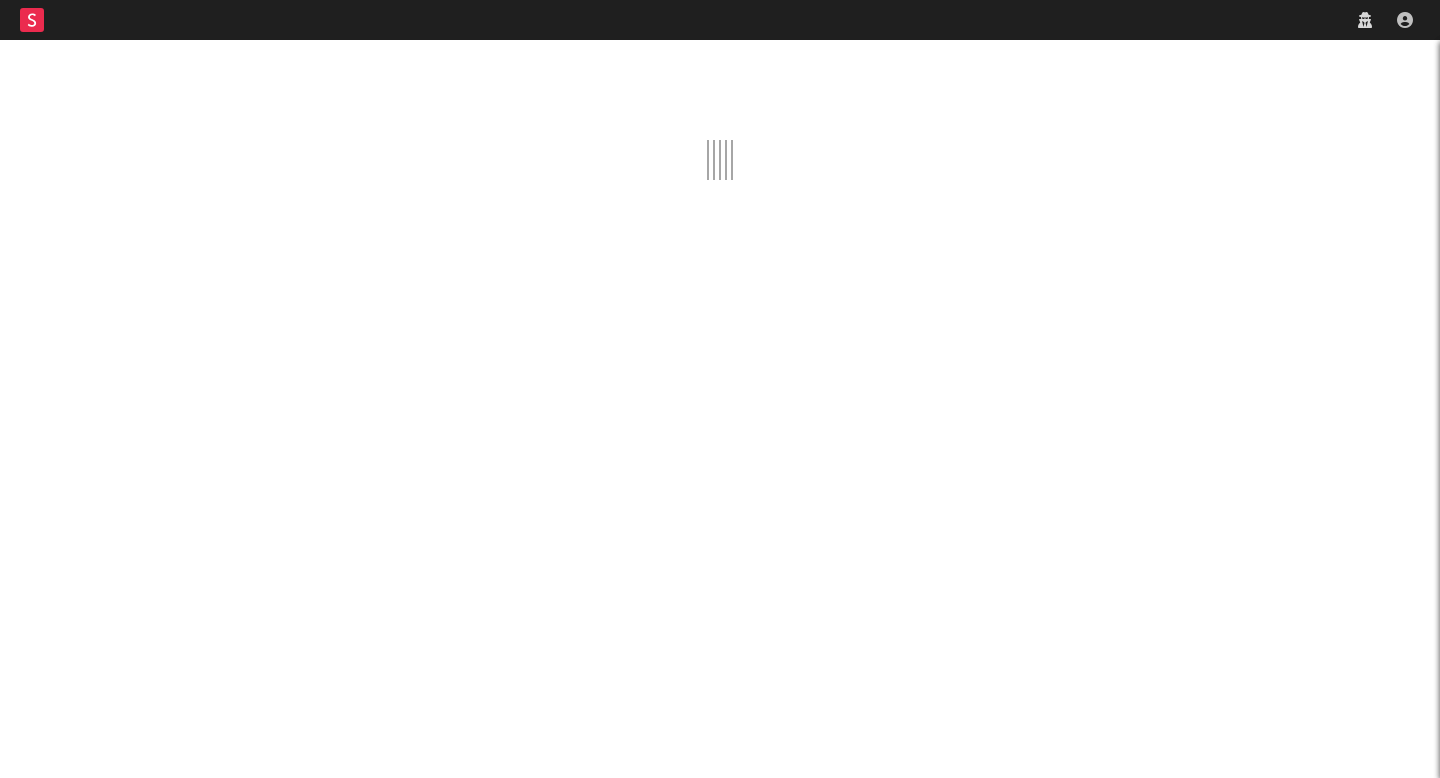 scroll, scrollTop: 0, scrollLeft: 0, axis: both 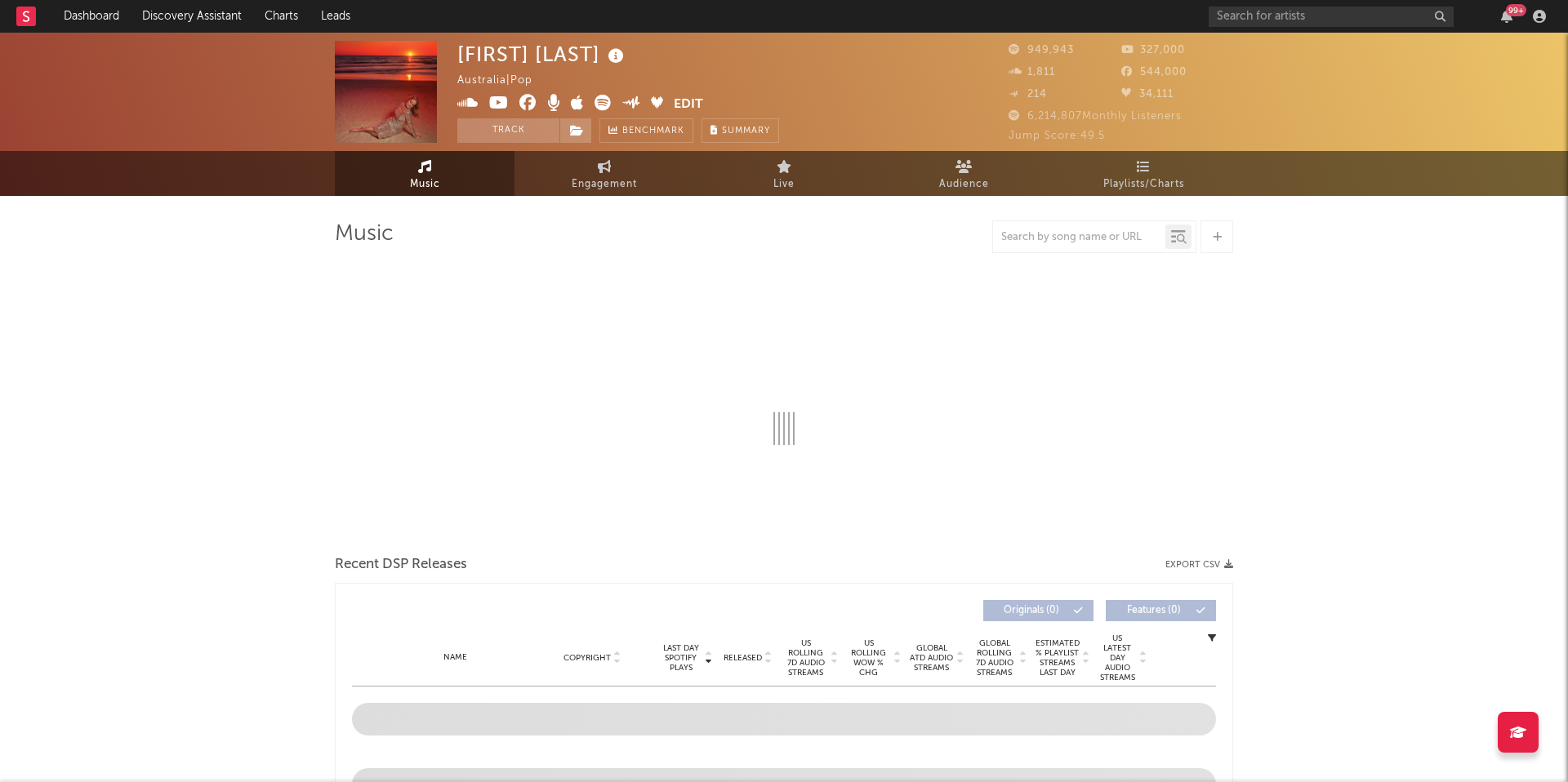 select on "6m" 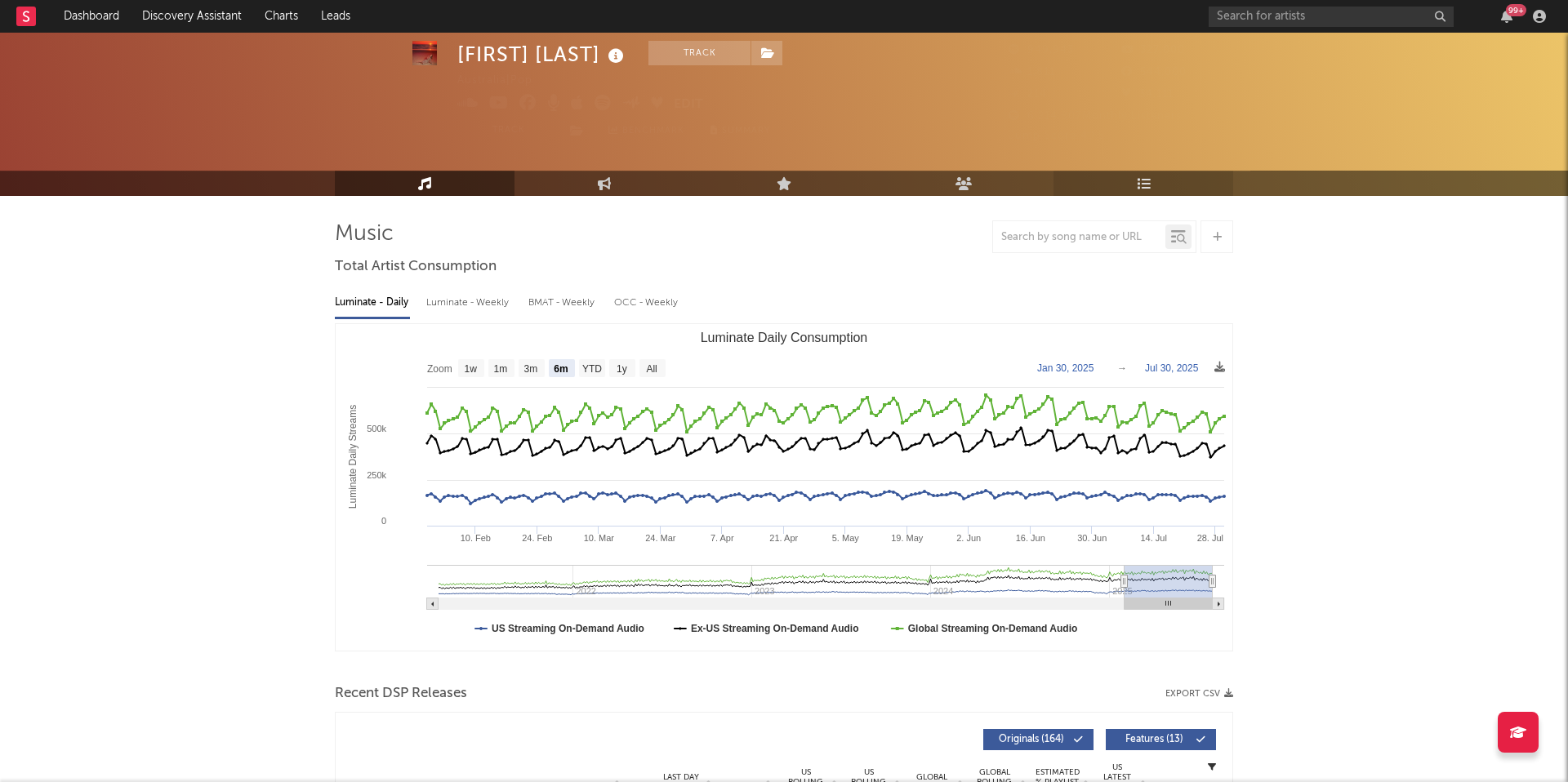 scroll, scrollTop: 315, scrollLeft: 0, axis: vertical 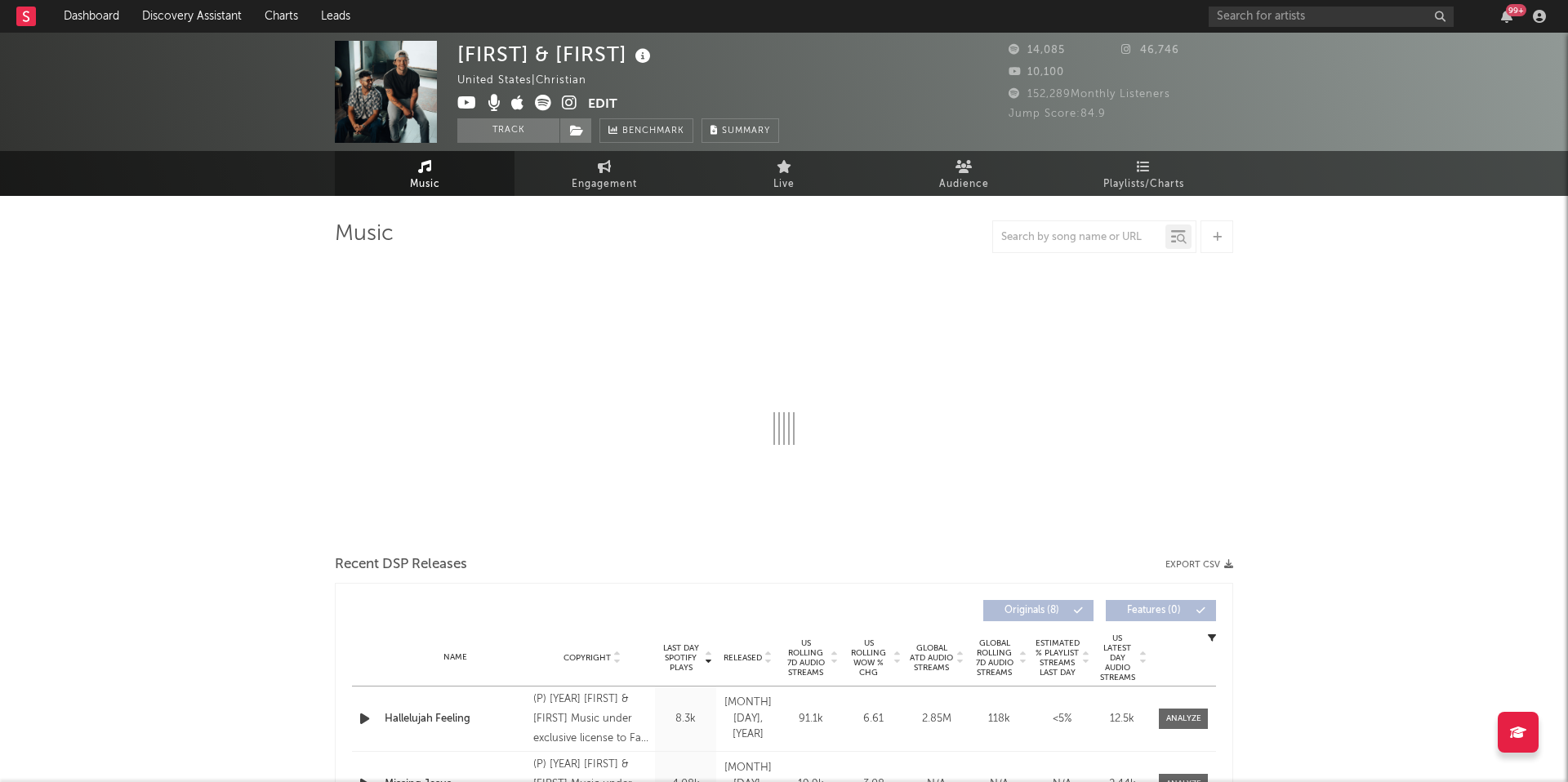 select on "6m" 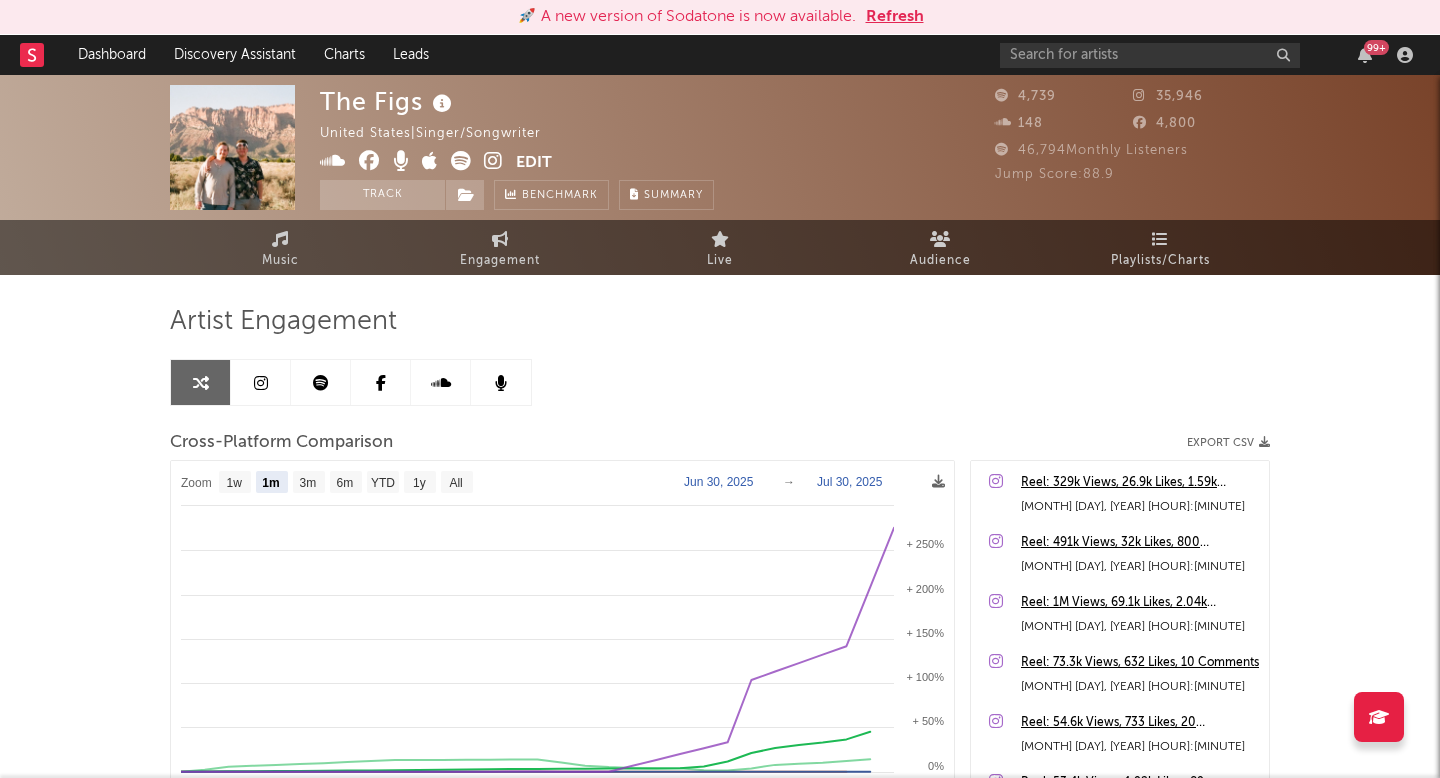select on "1m" 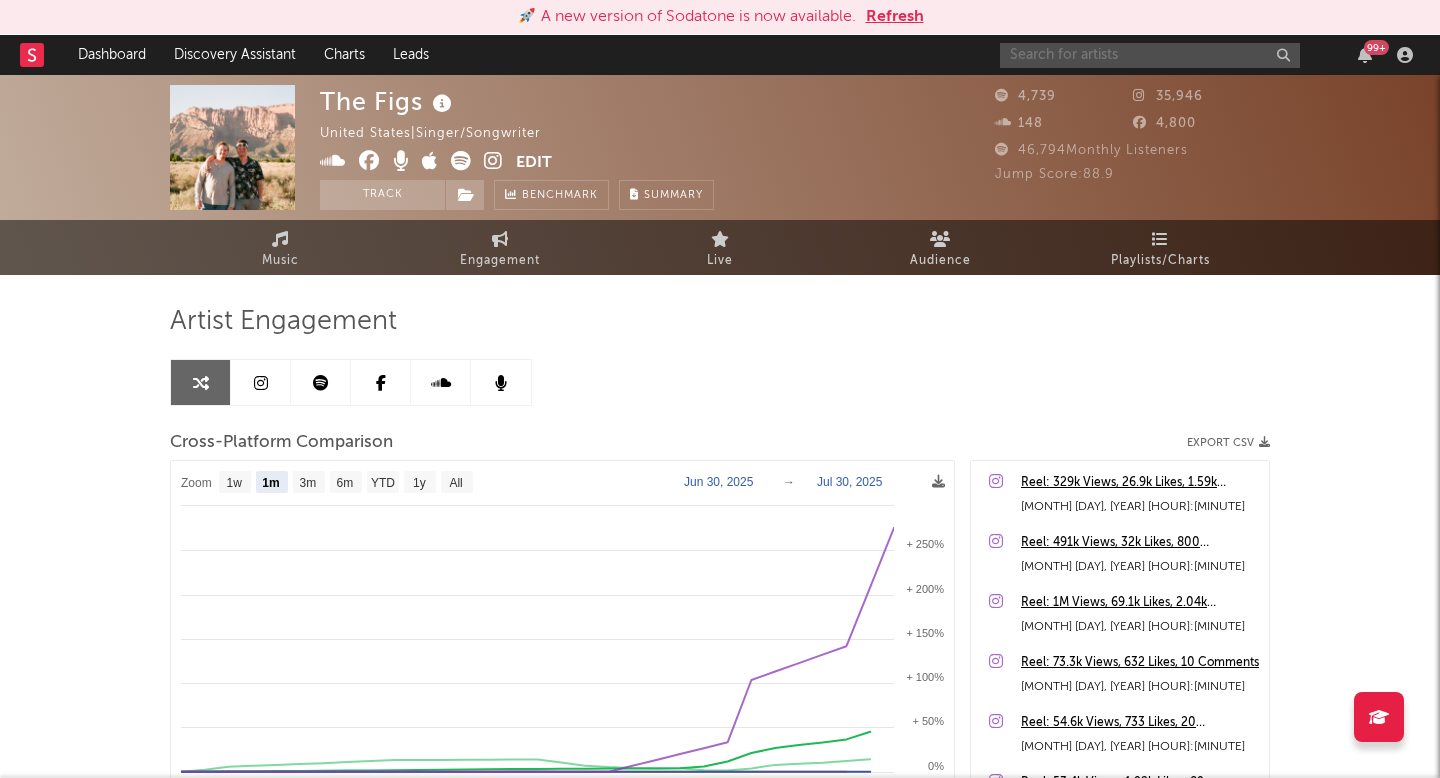 click at bounding box center [1150, 55] 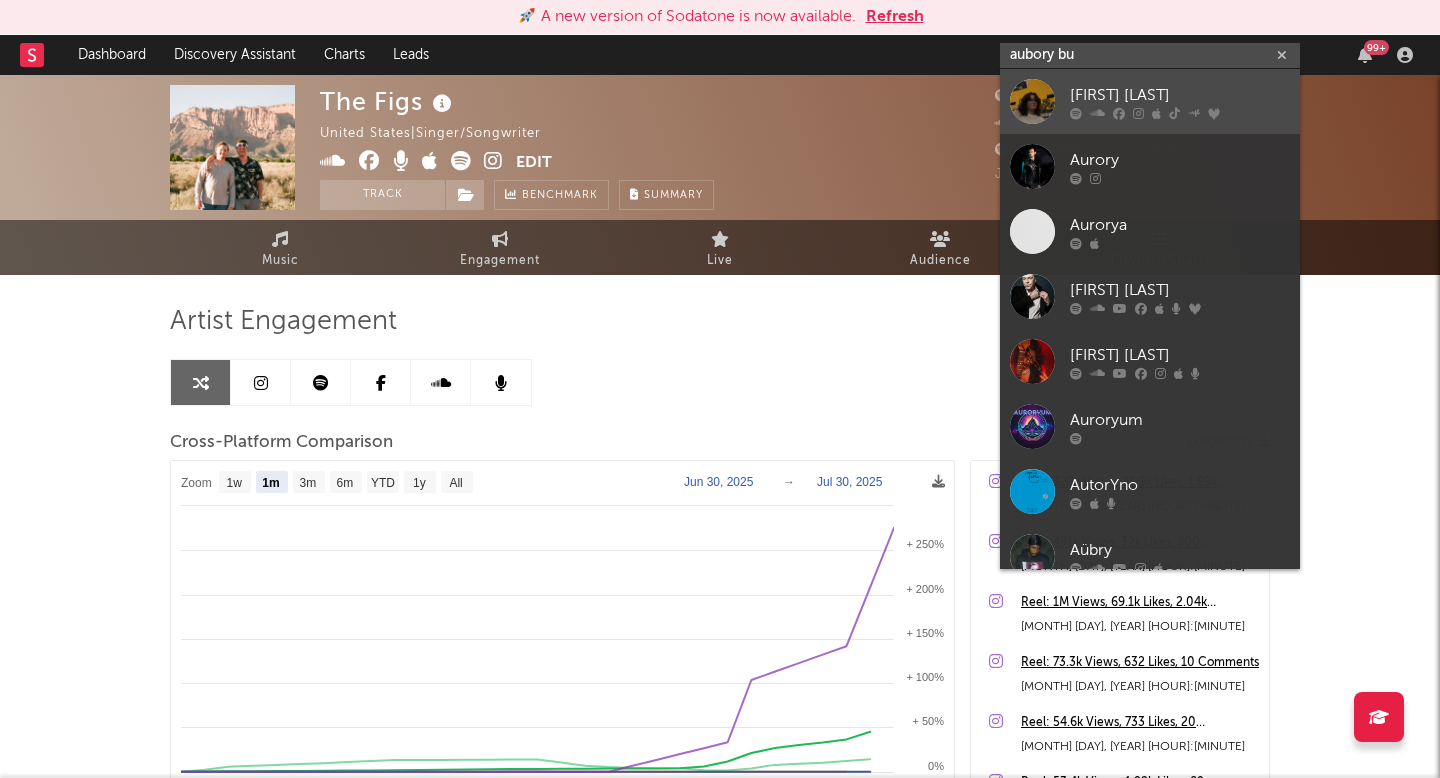 type on "aubory bu" 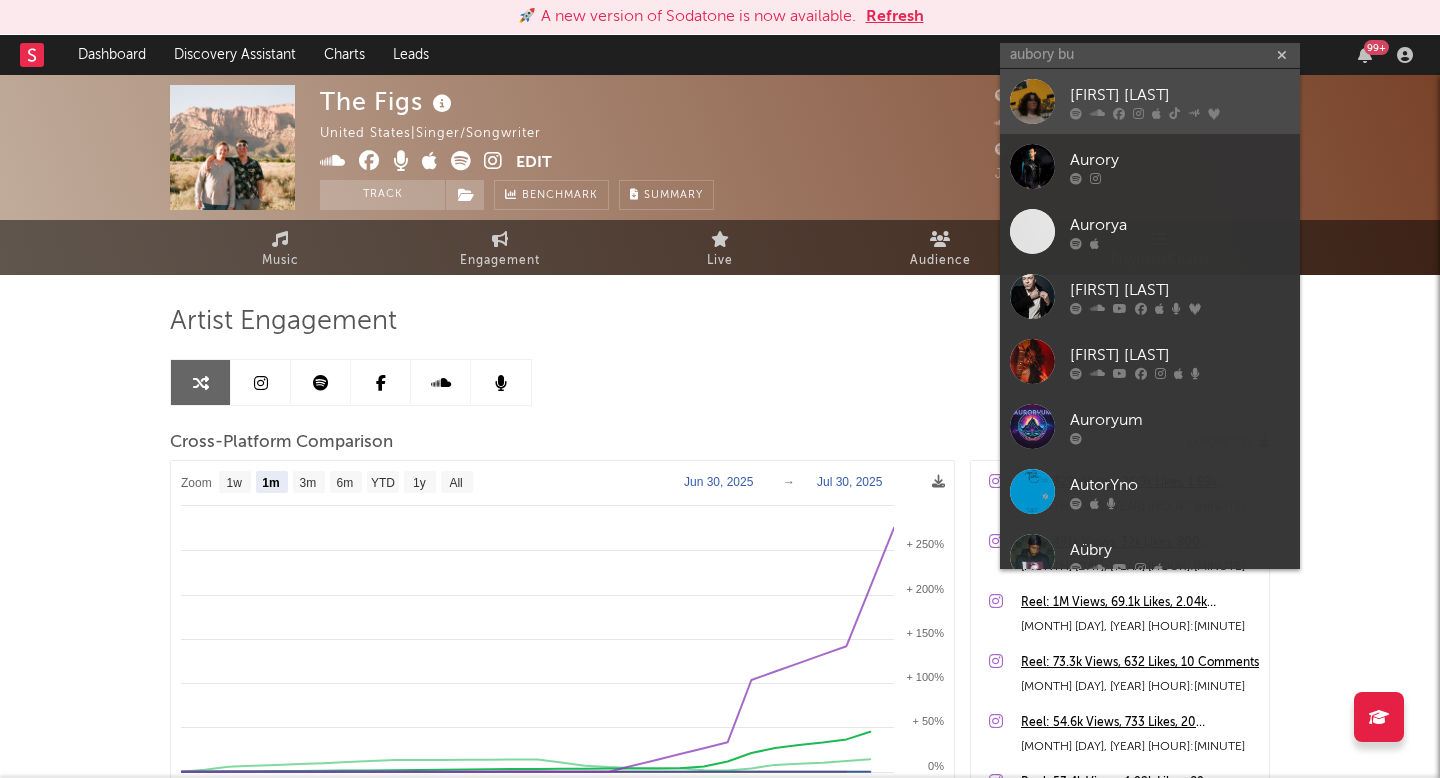 click on "[FIRST] [LAST]" at bounding box center [1150, 101] 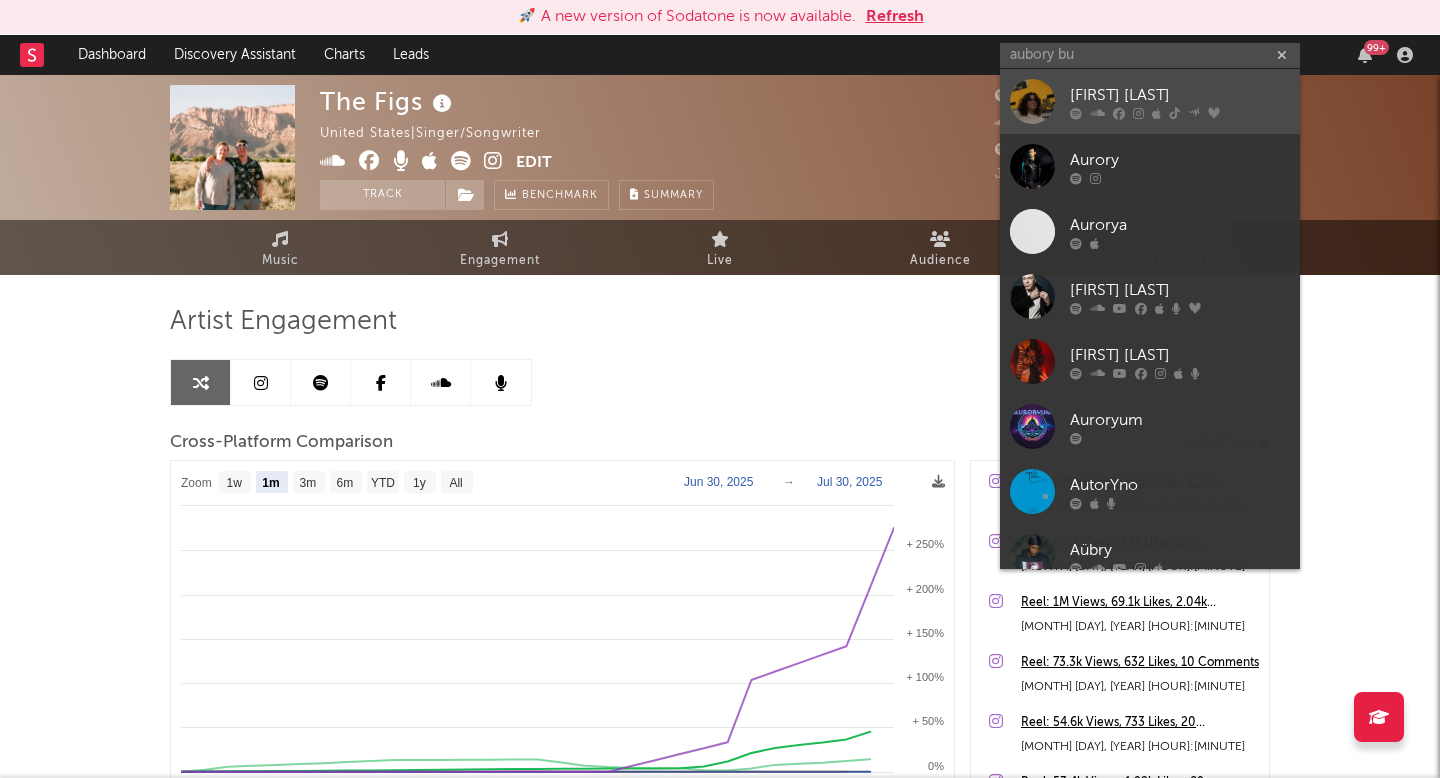 type 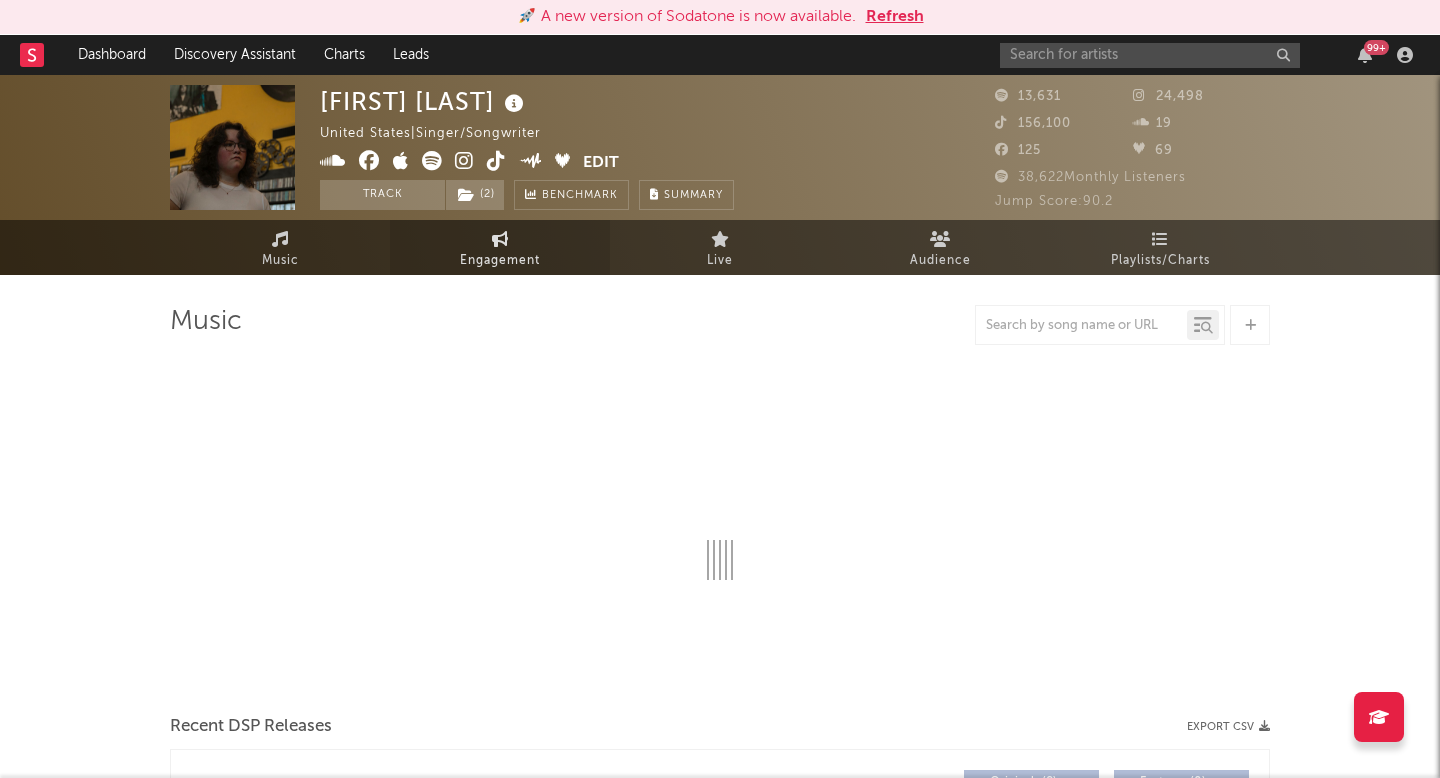 click on "Engagement" at bounding box center (500, 261) 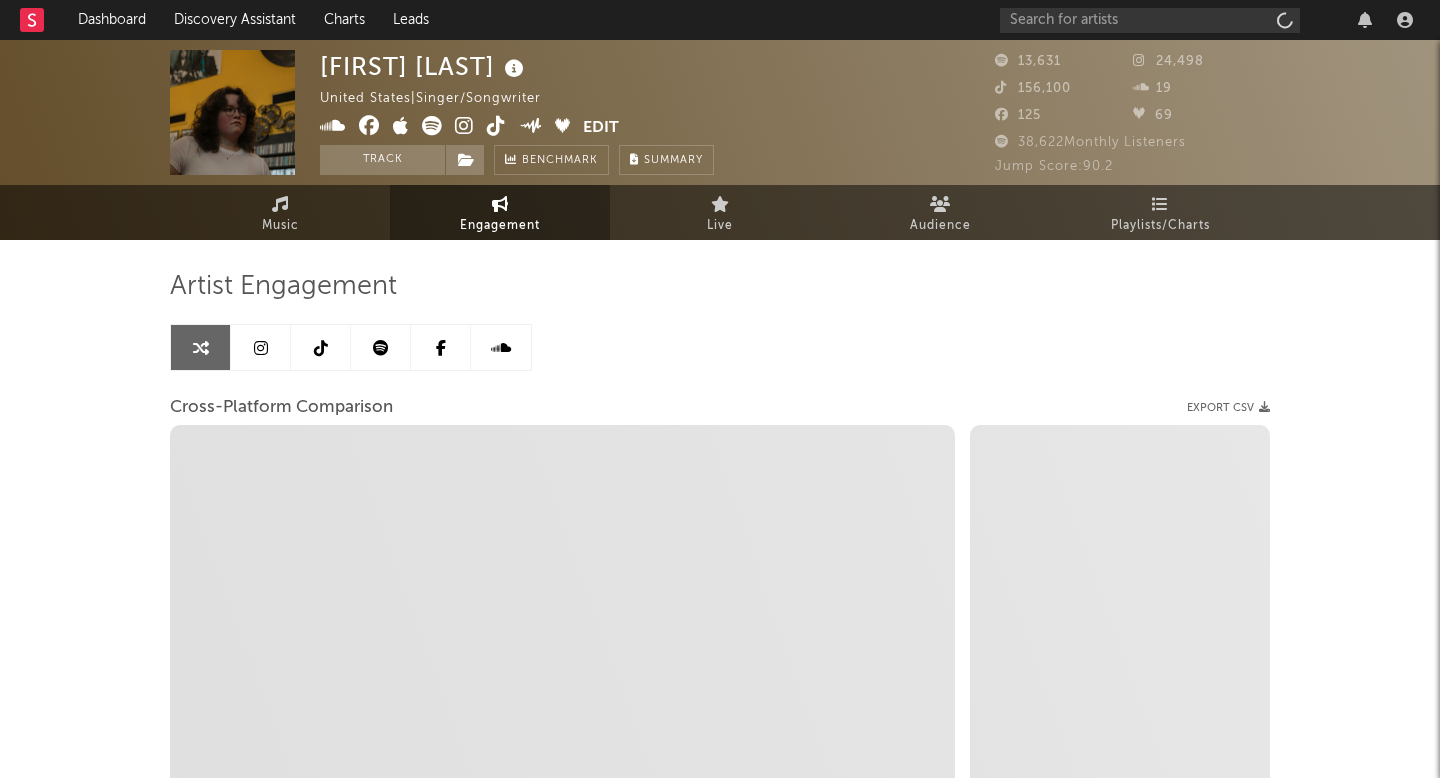 select on "1w" 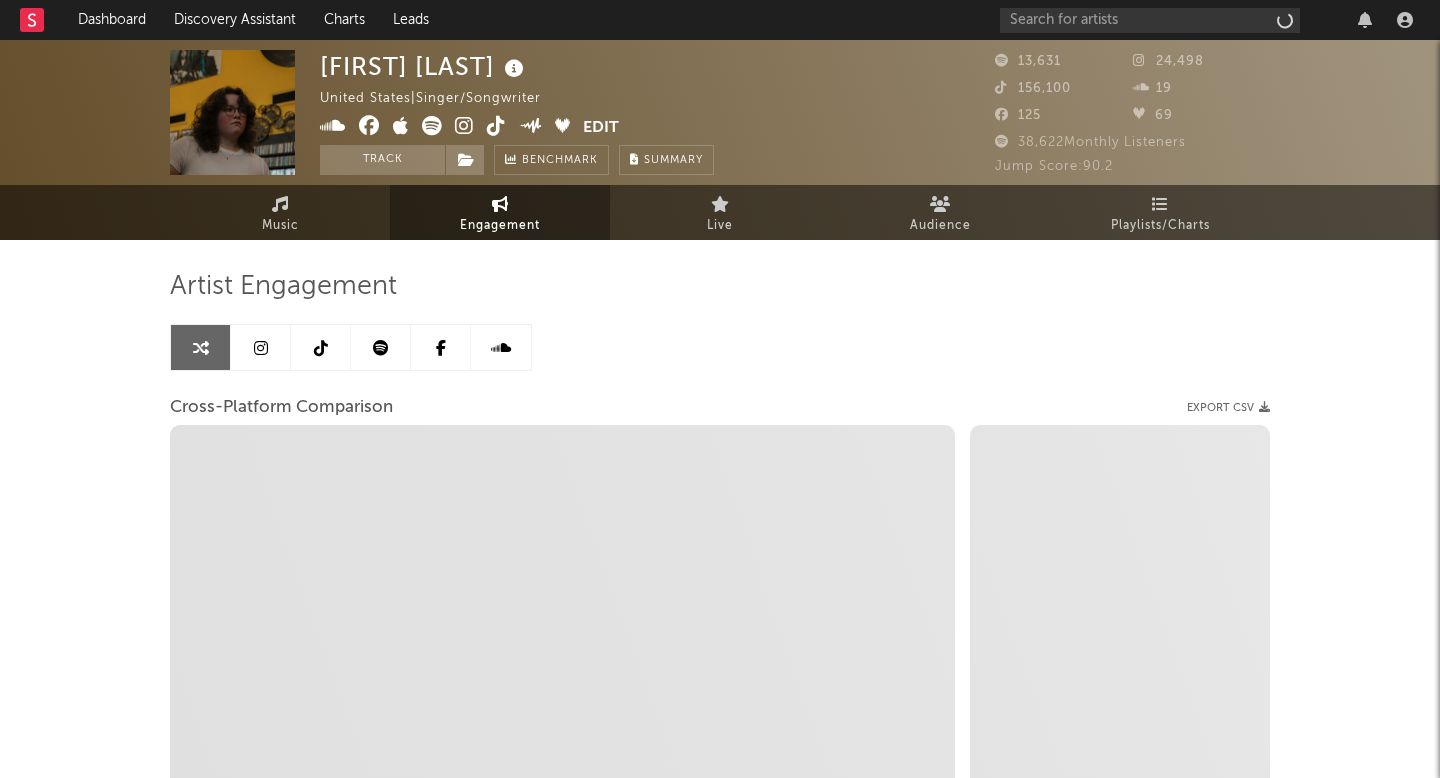 scroll, scrollTop: 0, scrollLeft: 0, axis: both 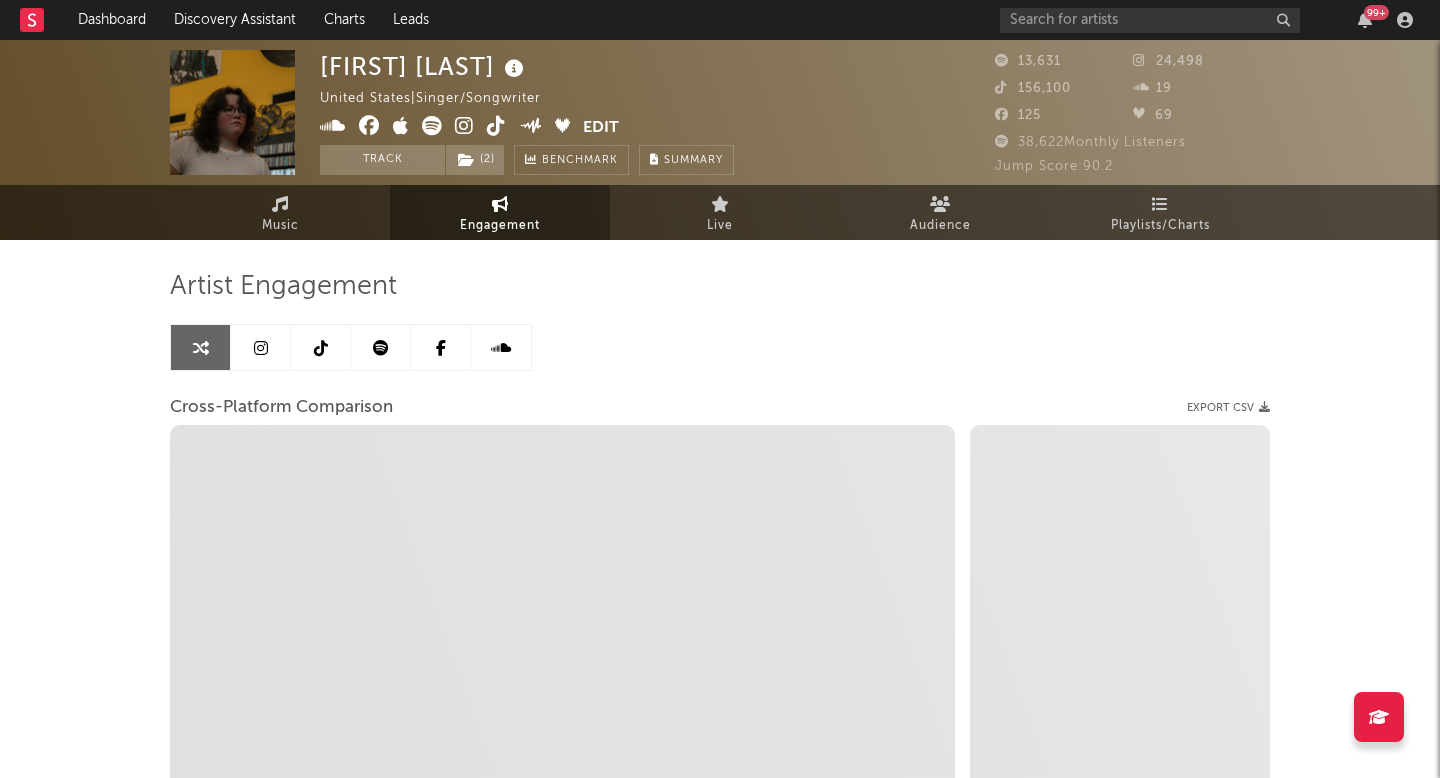 click at bounding box center [381, 347] 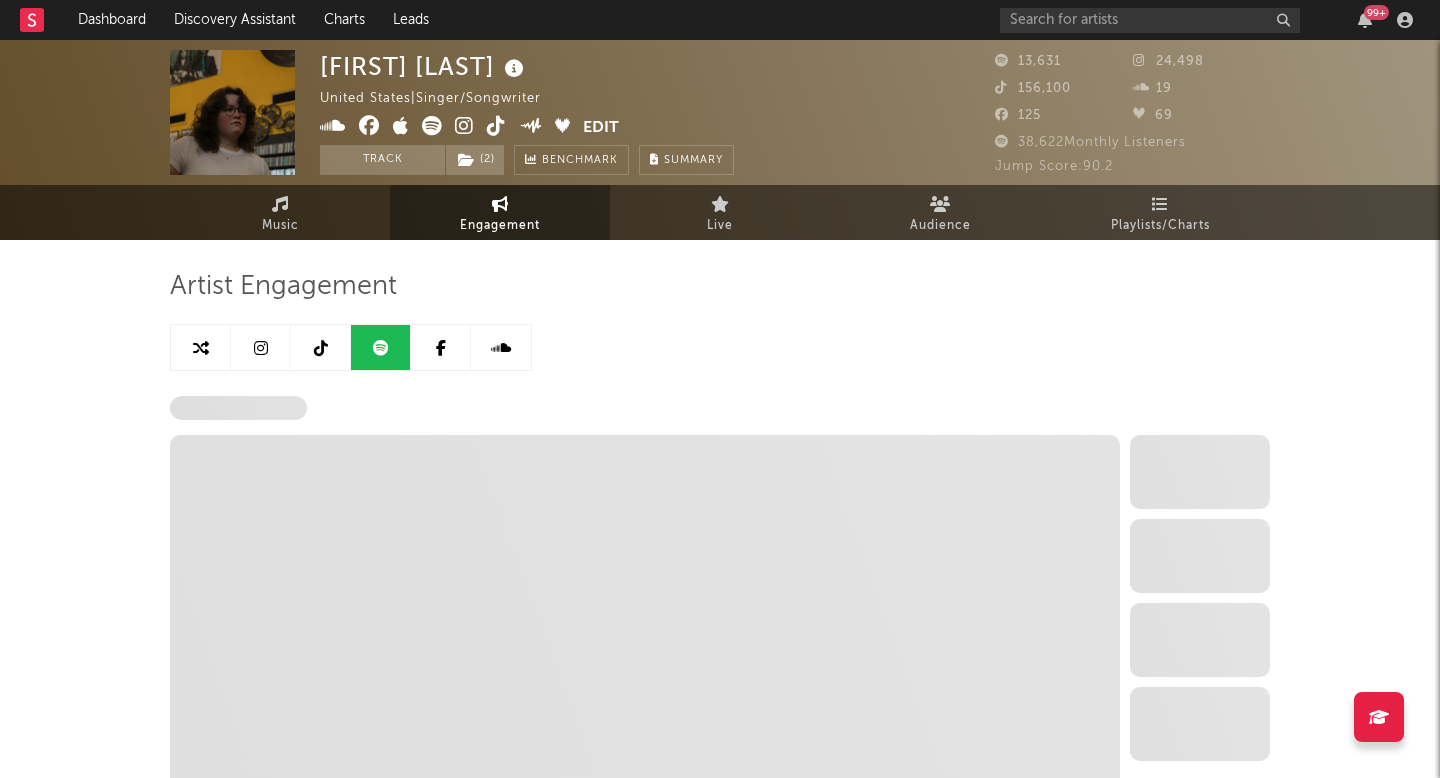 select on "6m" 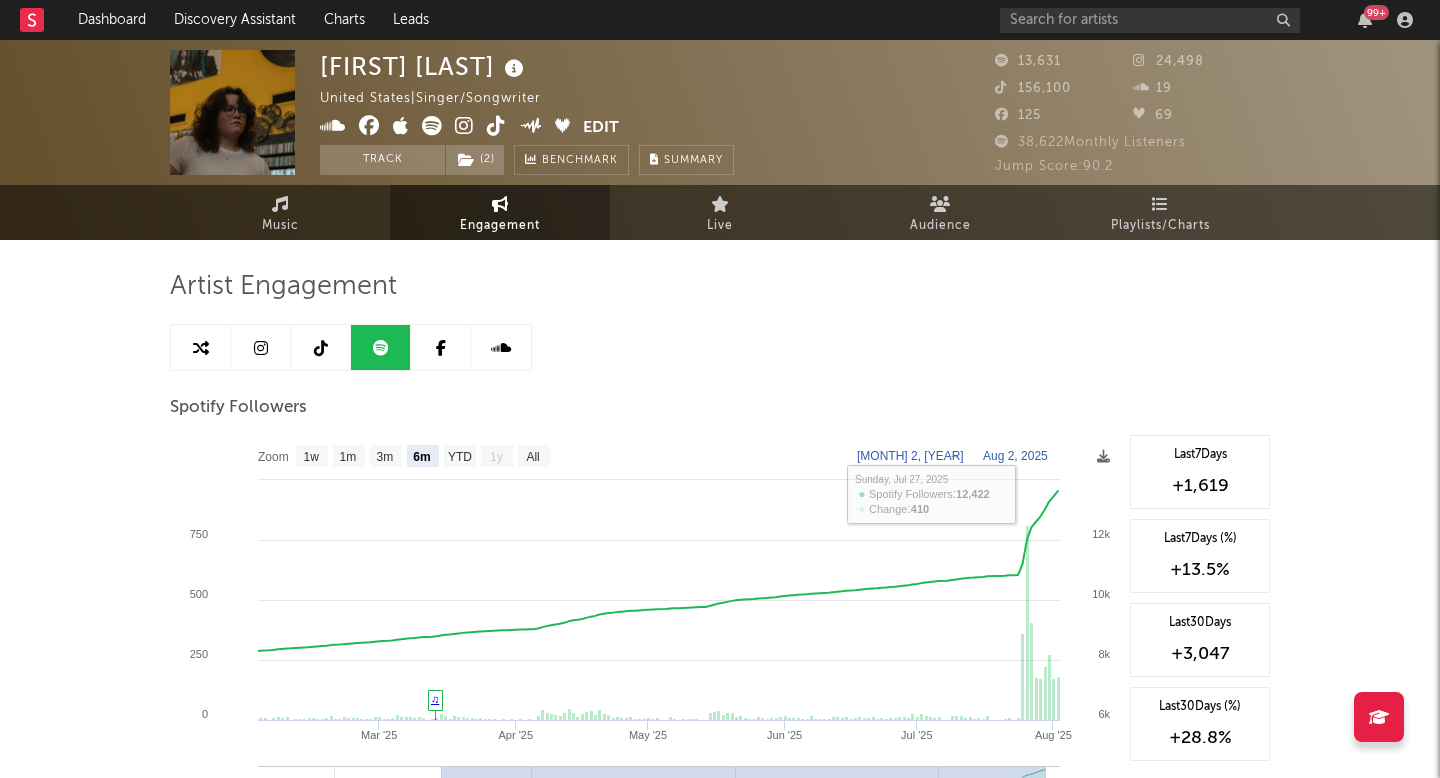 click on "Music" at bounding box center (280, 212) 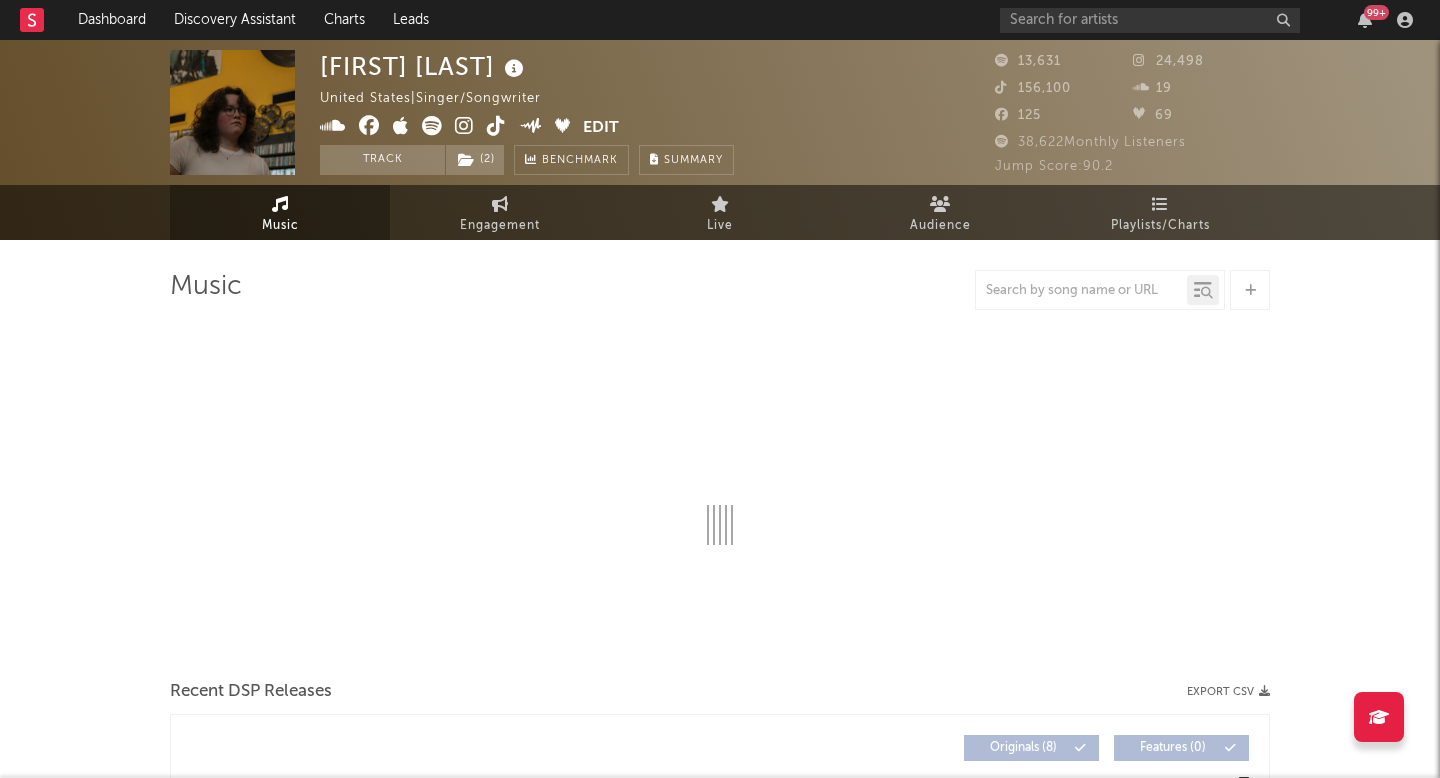 select on "6m" 